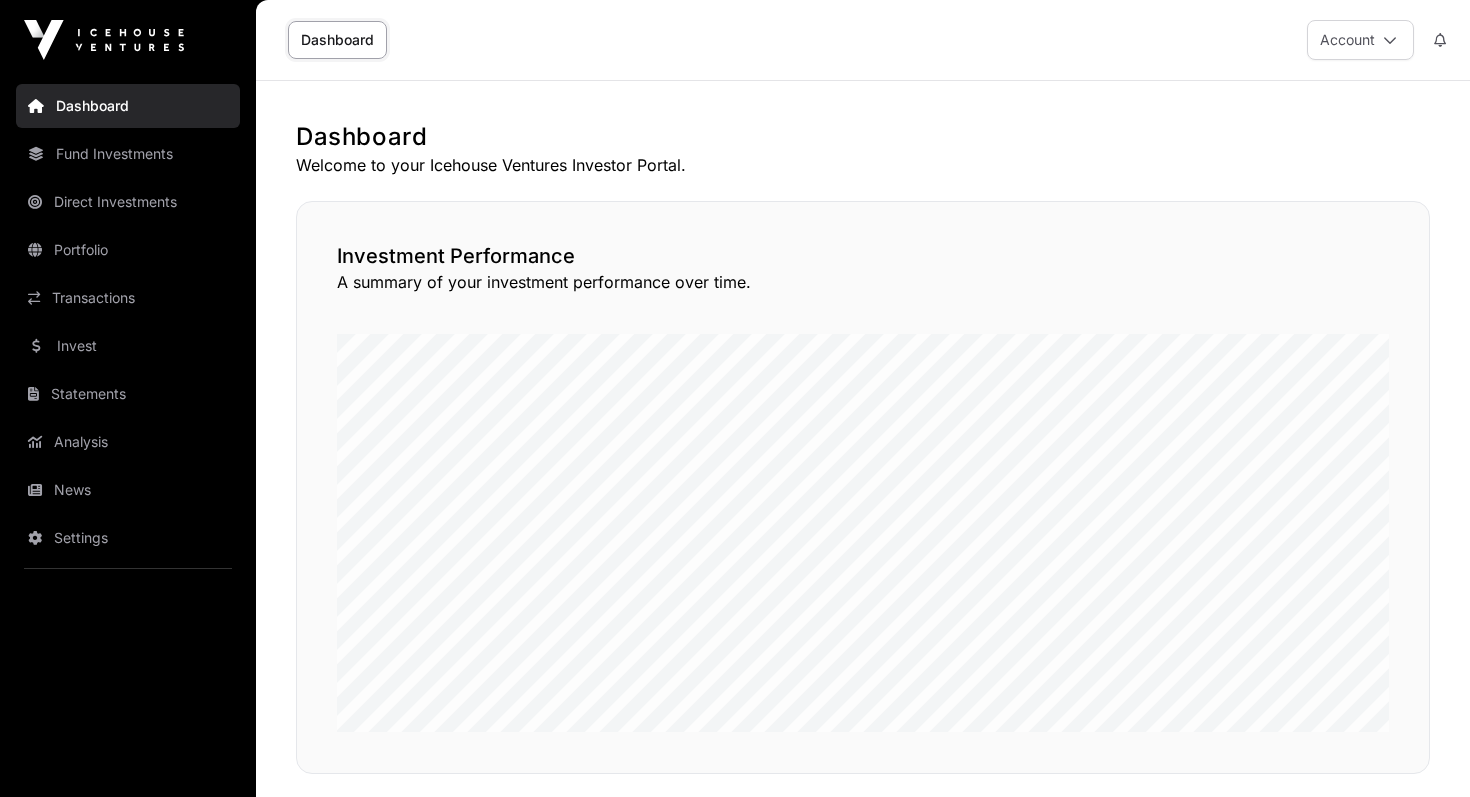 scroll, scrollTop: 0, scrollLeft: 0, axis: both 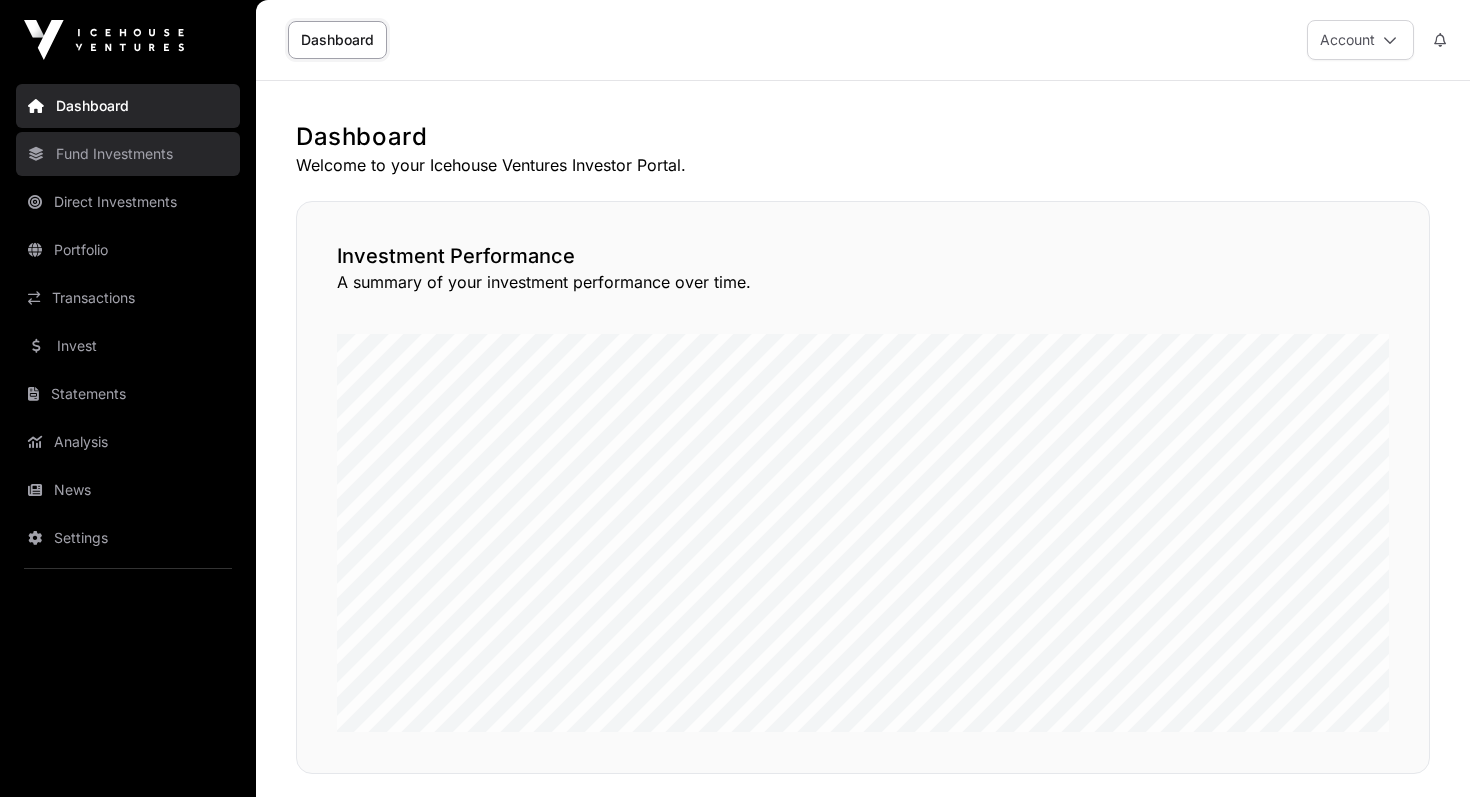 click on "Fund Investments" 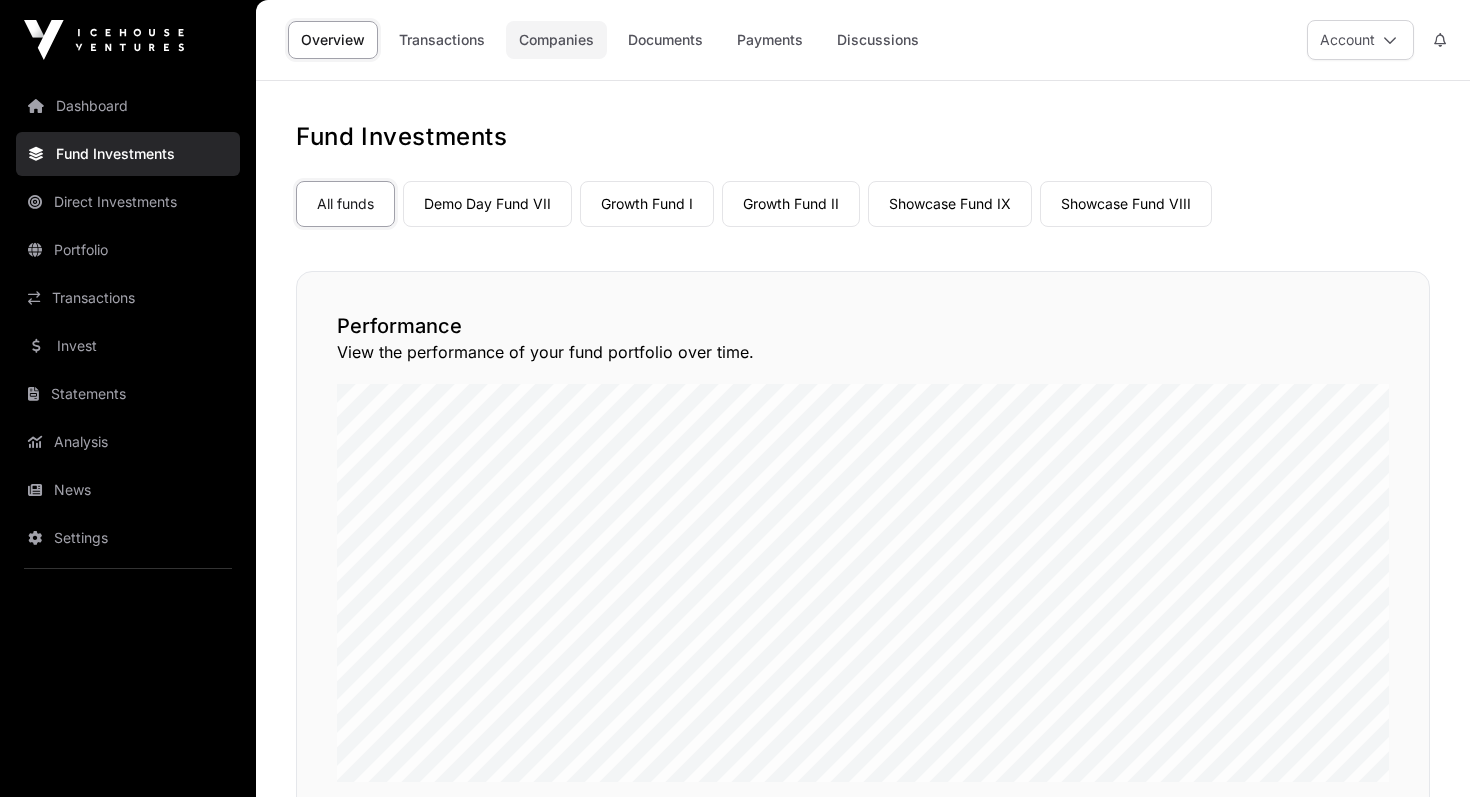 click on "Companies" 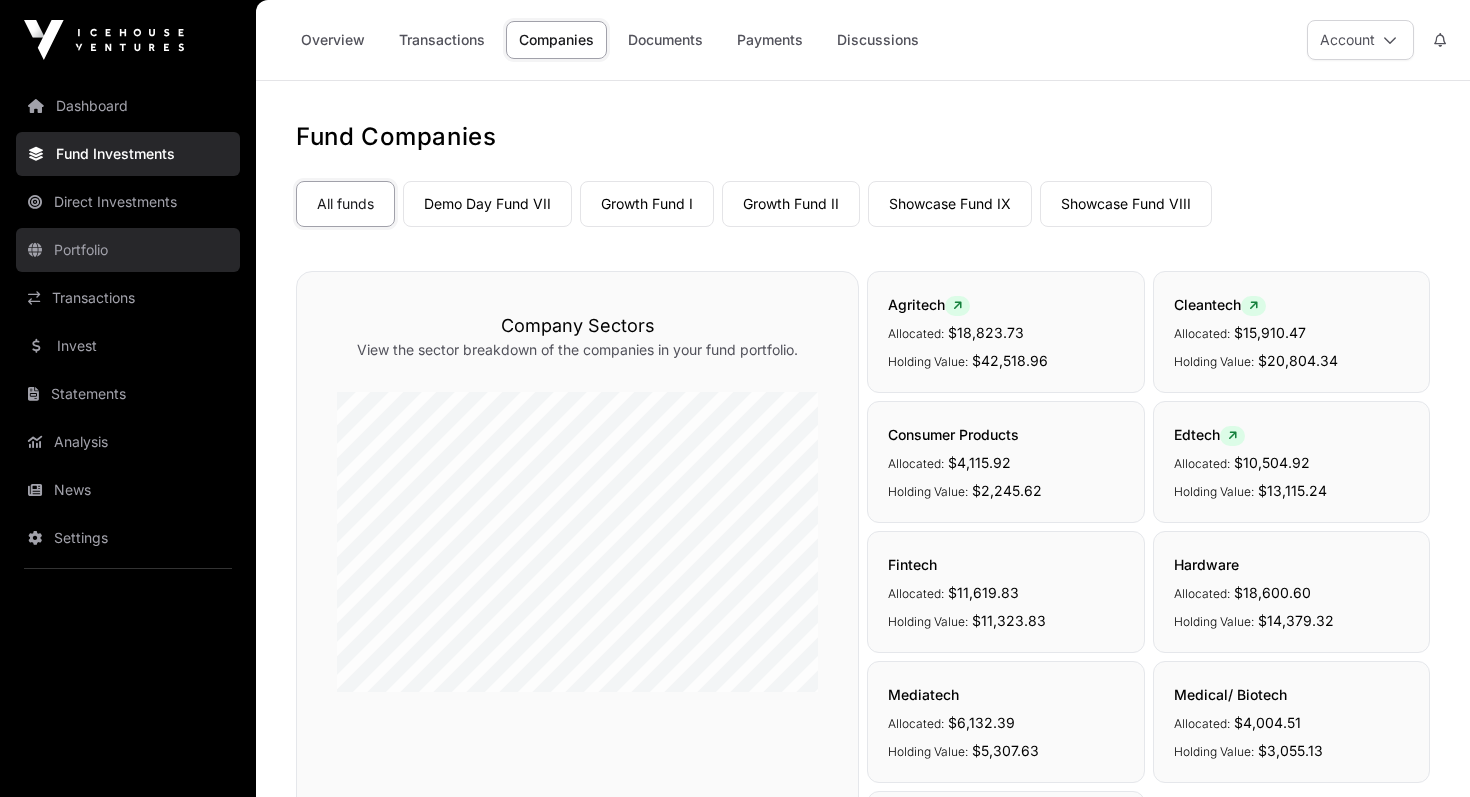 click on "Portfolio" 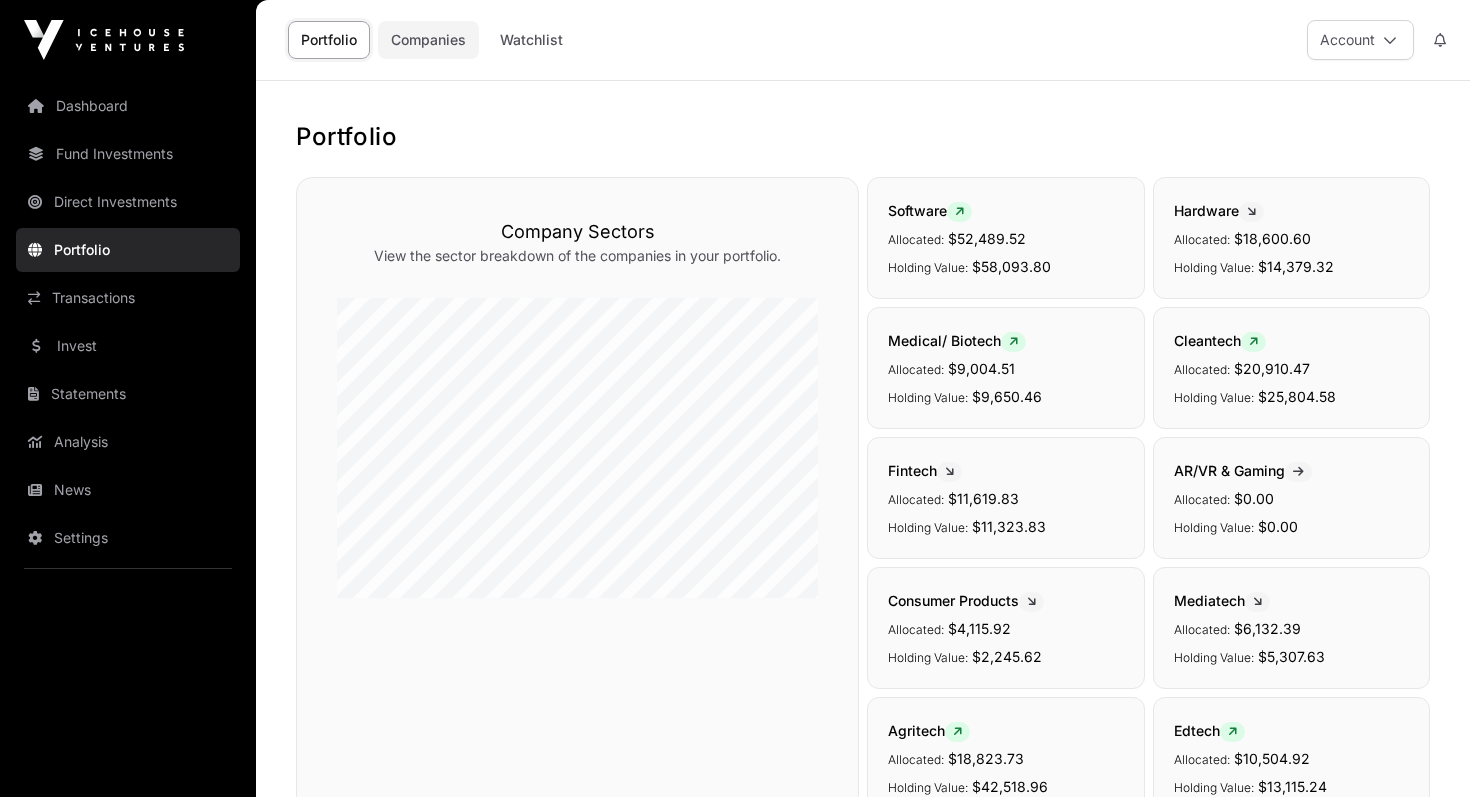 click on "Companies" 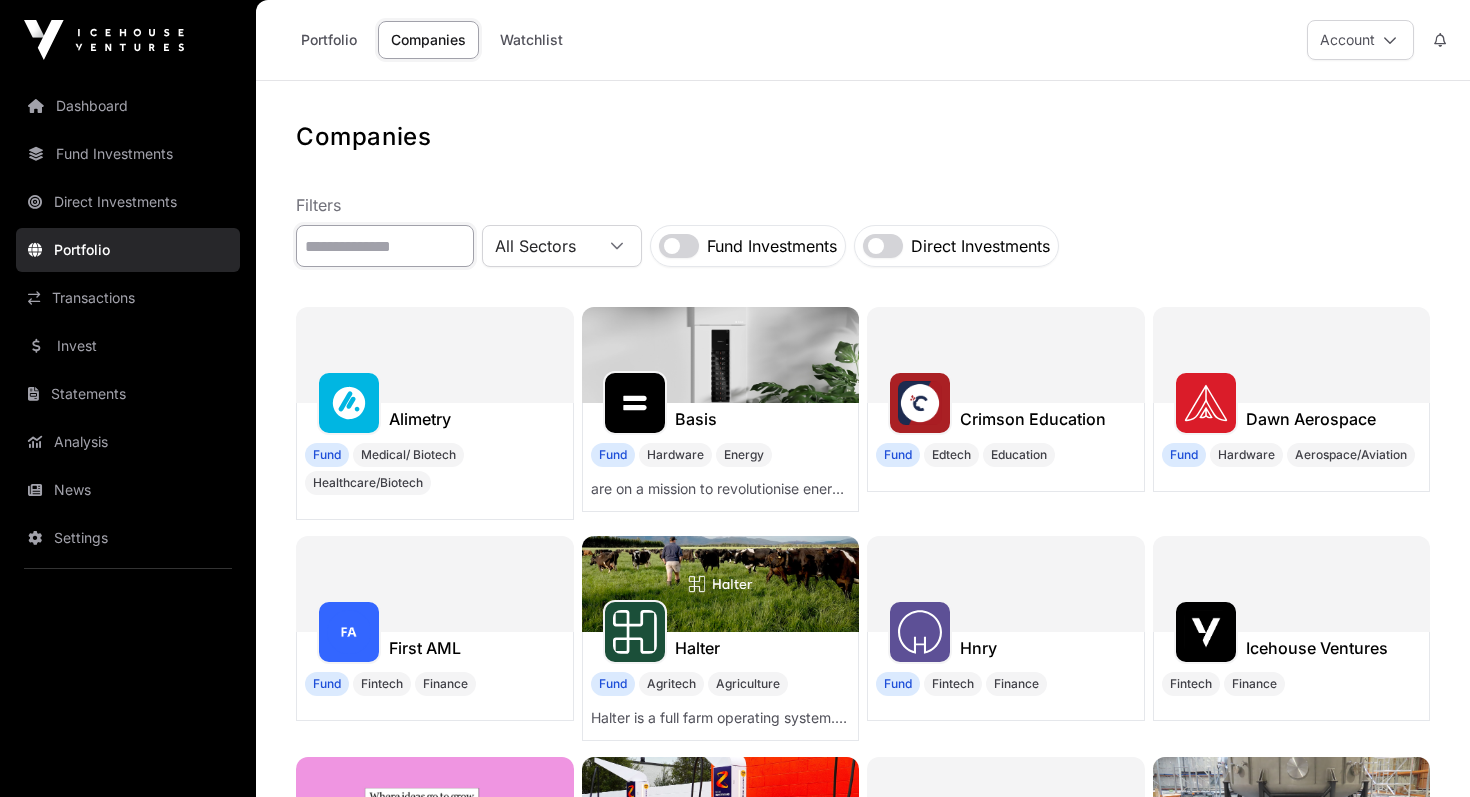 click 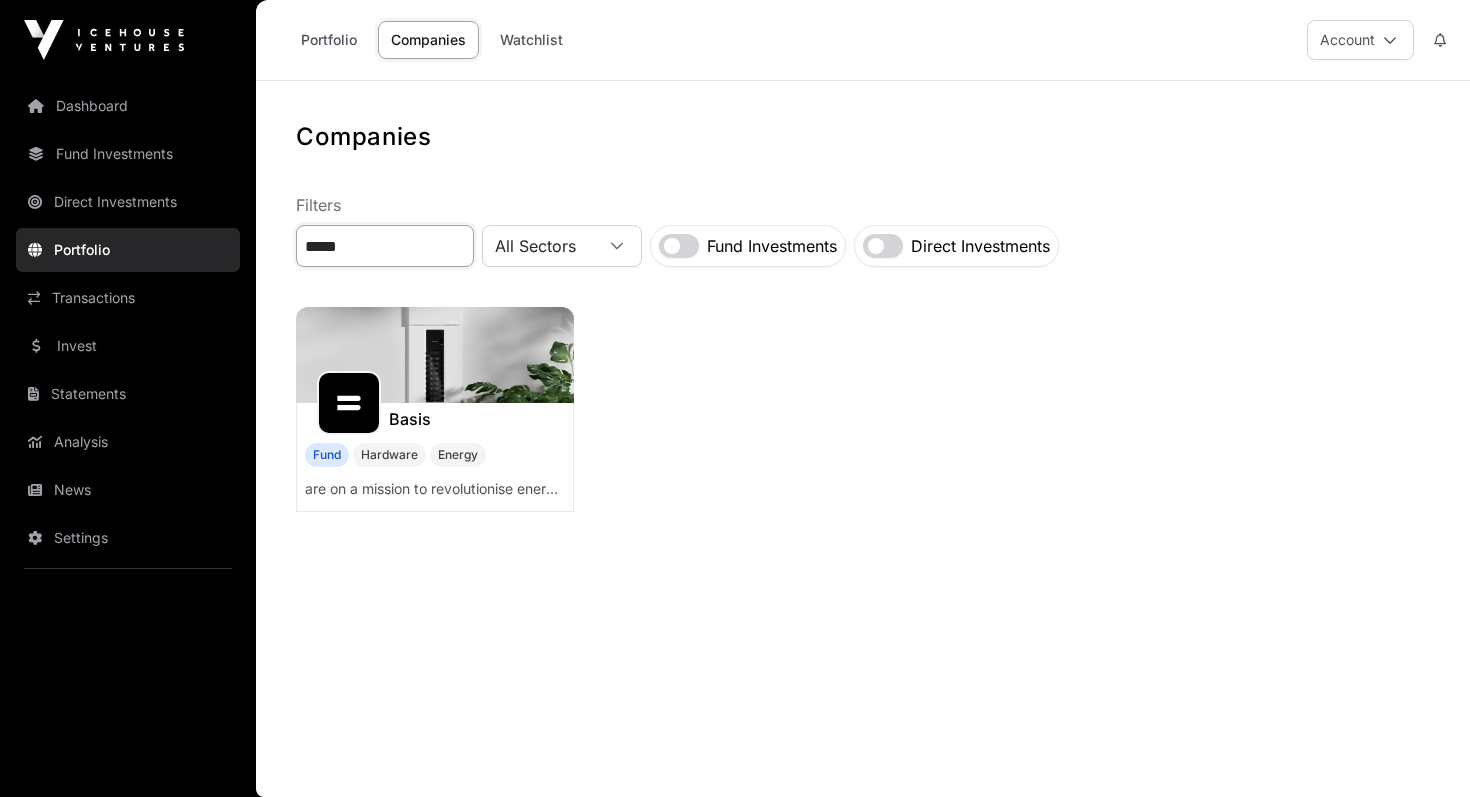 type on "*****" 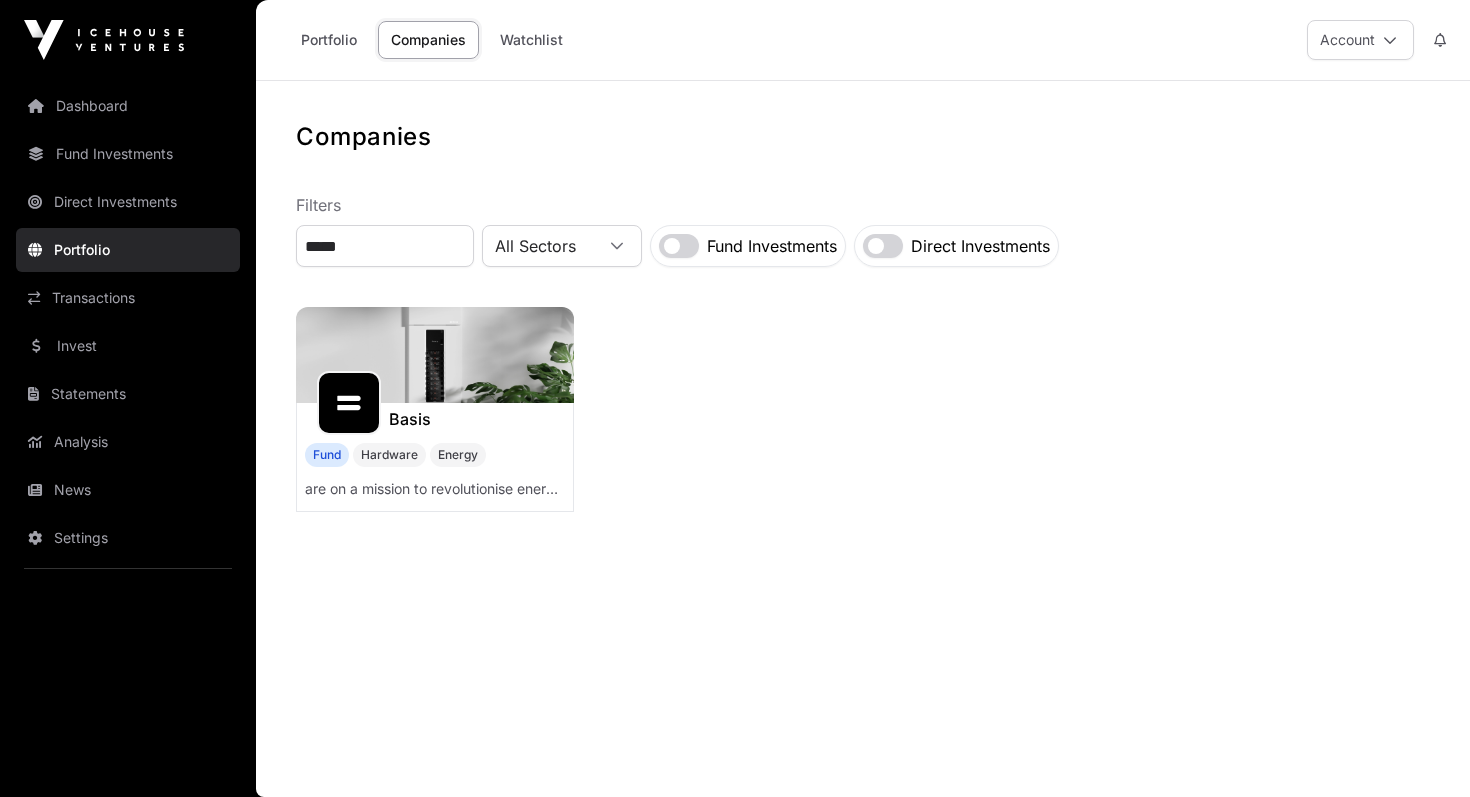 click 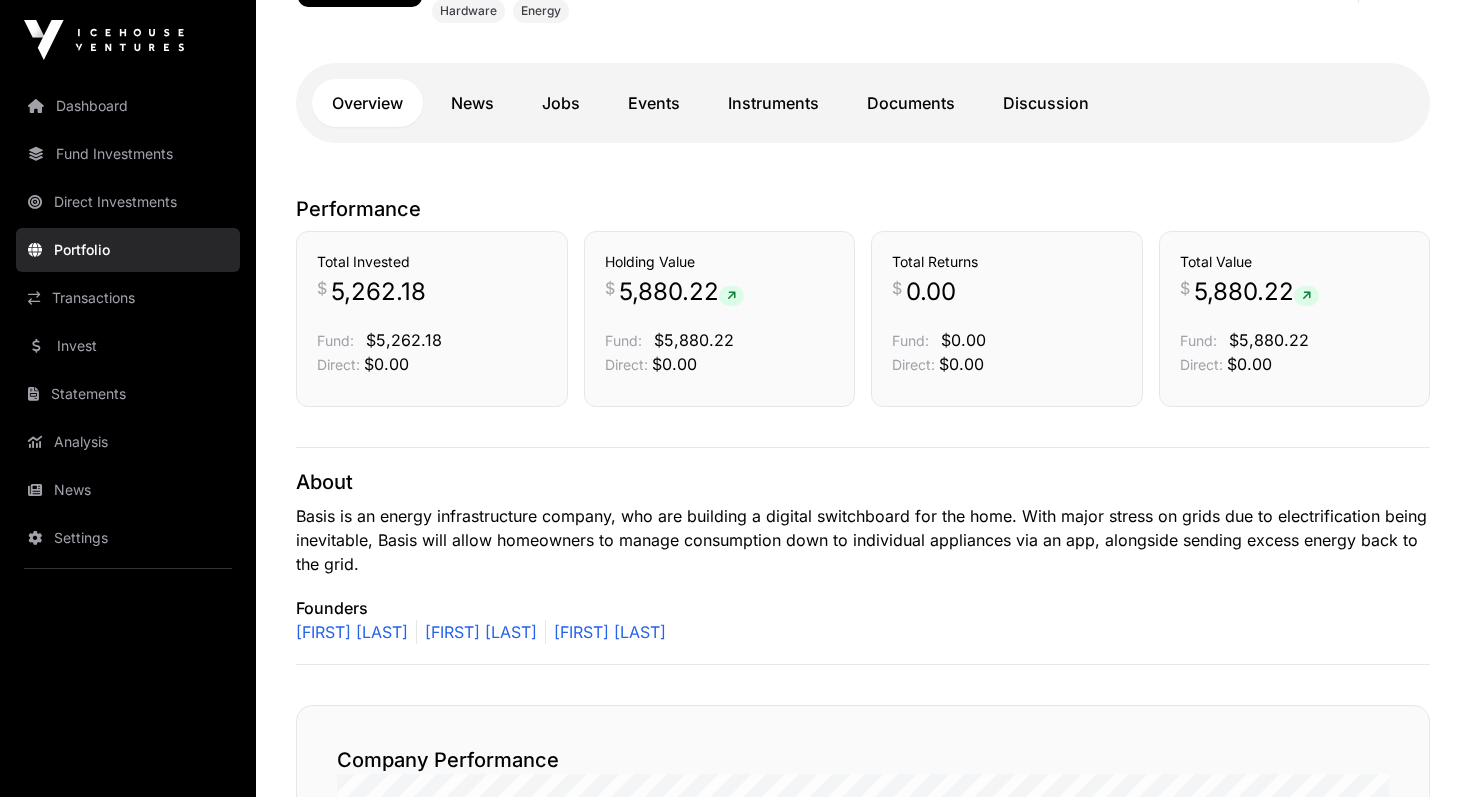 scroll, scrollTop: 0, scrollLeft: 0, axis: both 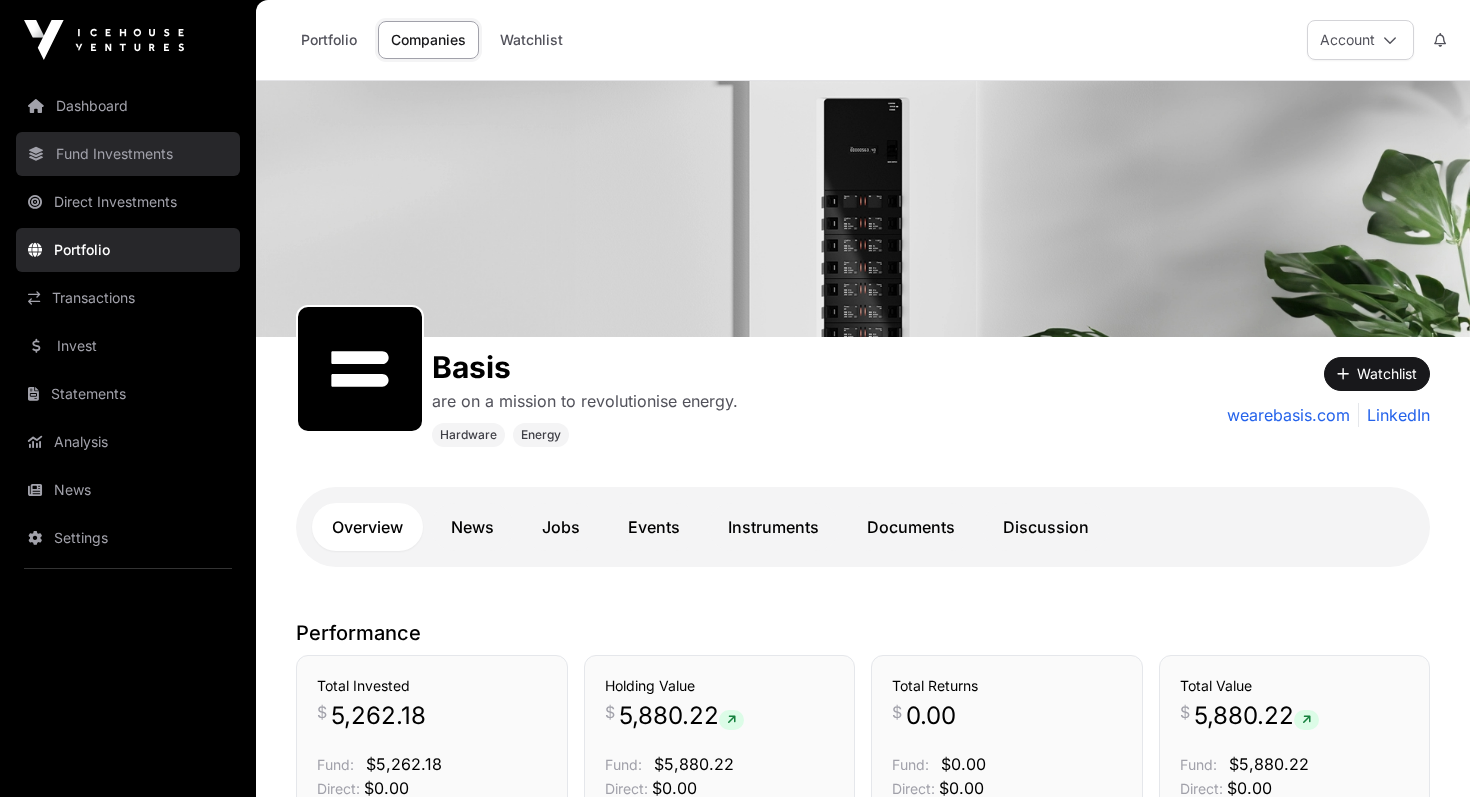 click on "Fund Investments" 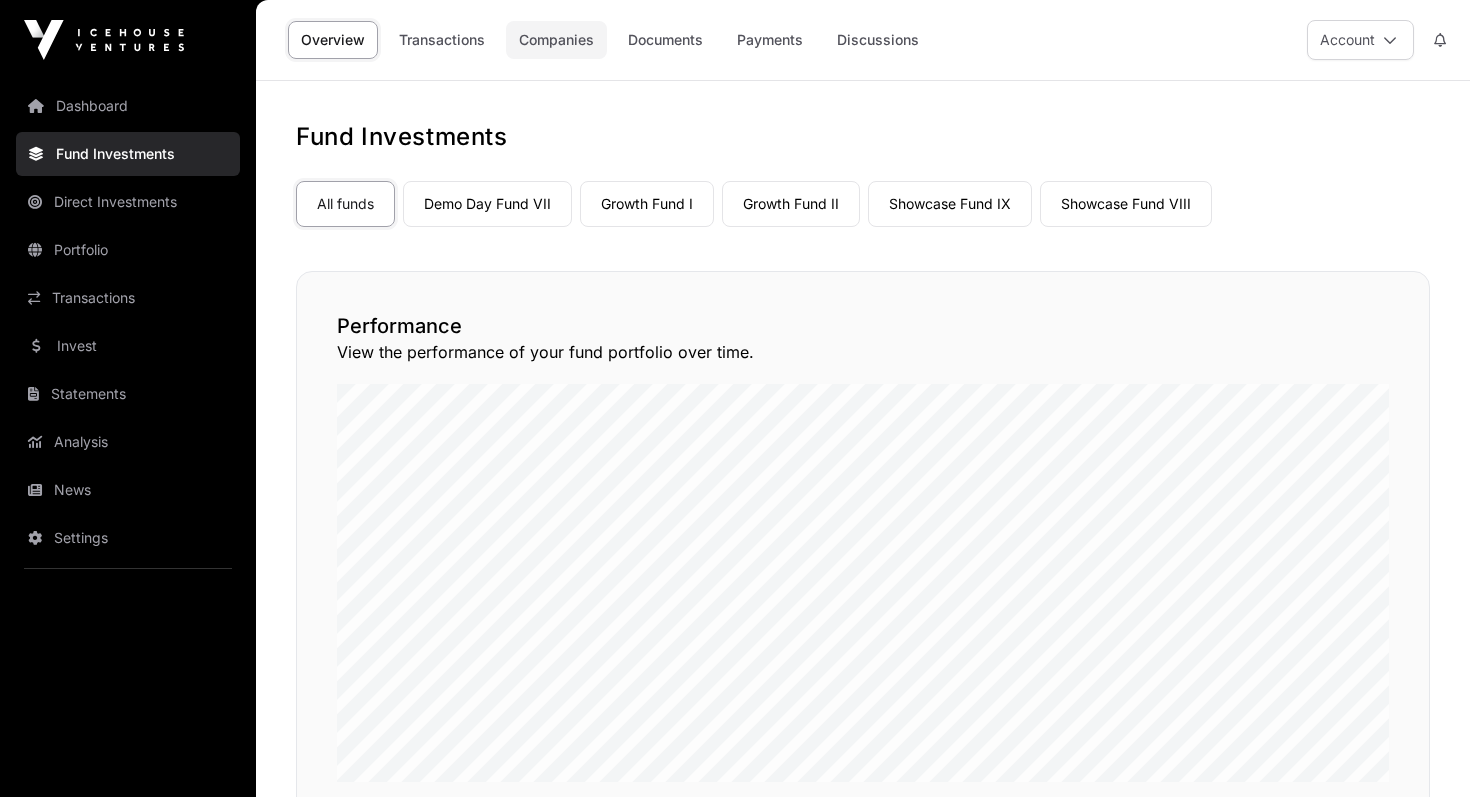 click on "Companies" 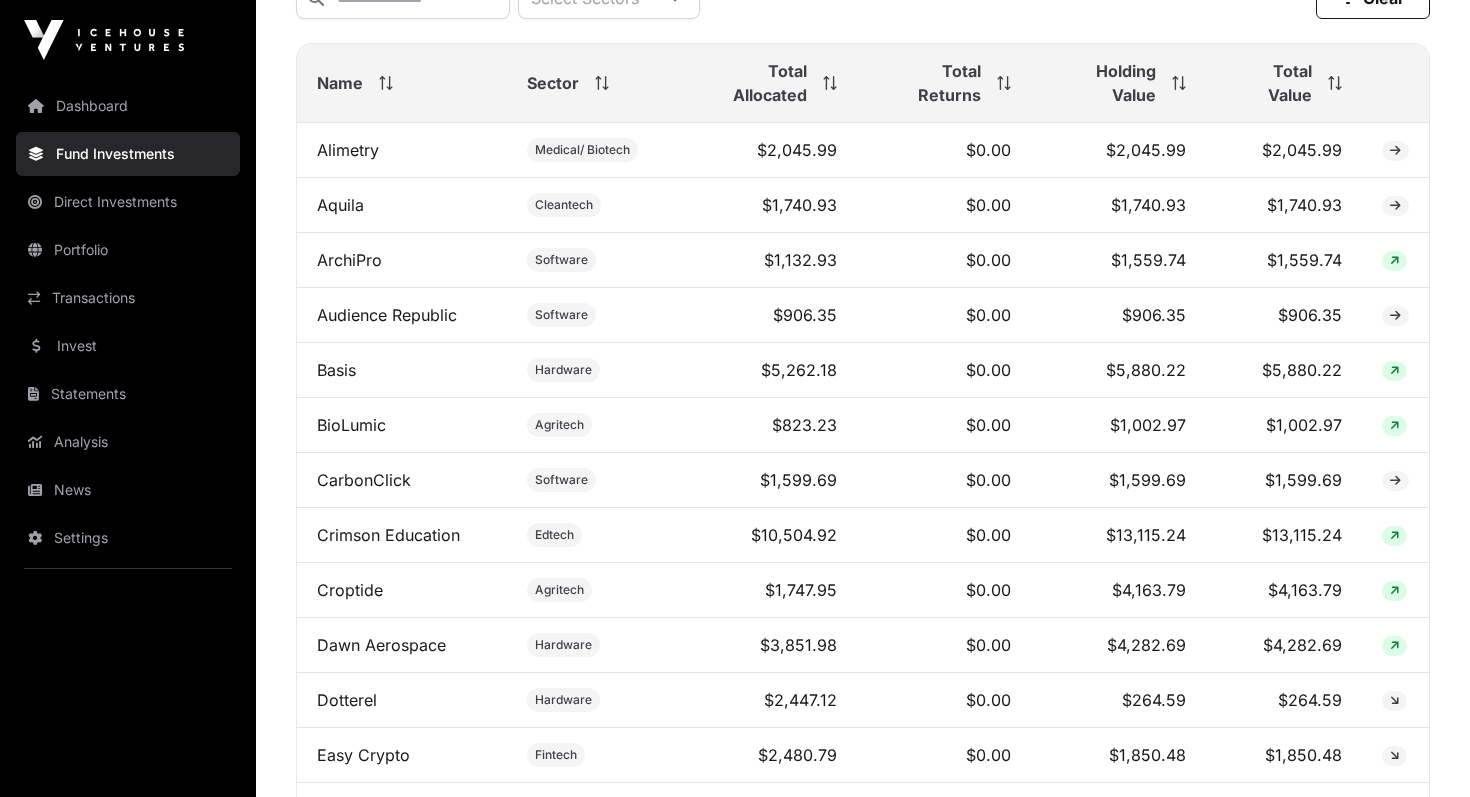 scroll, scrollTop: 1050, scrollLeft: 0, axis: vertical 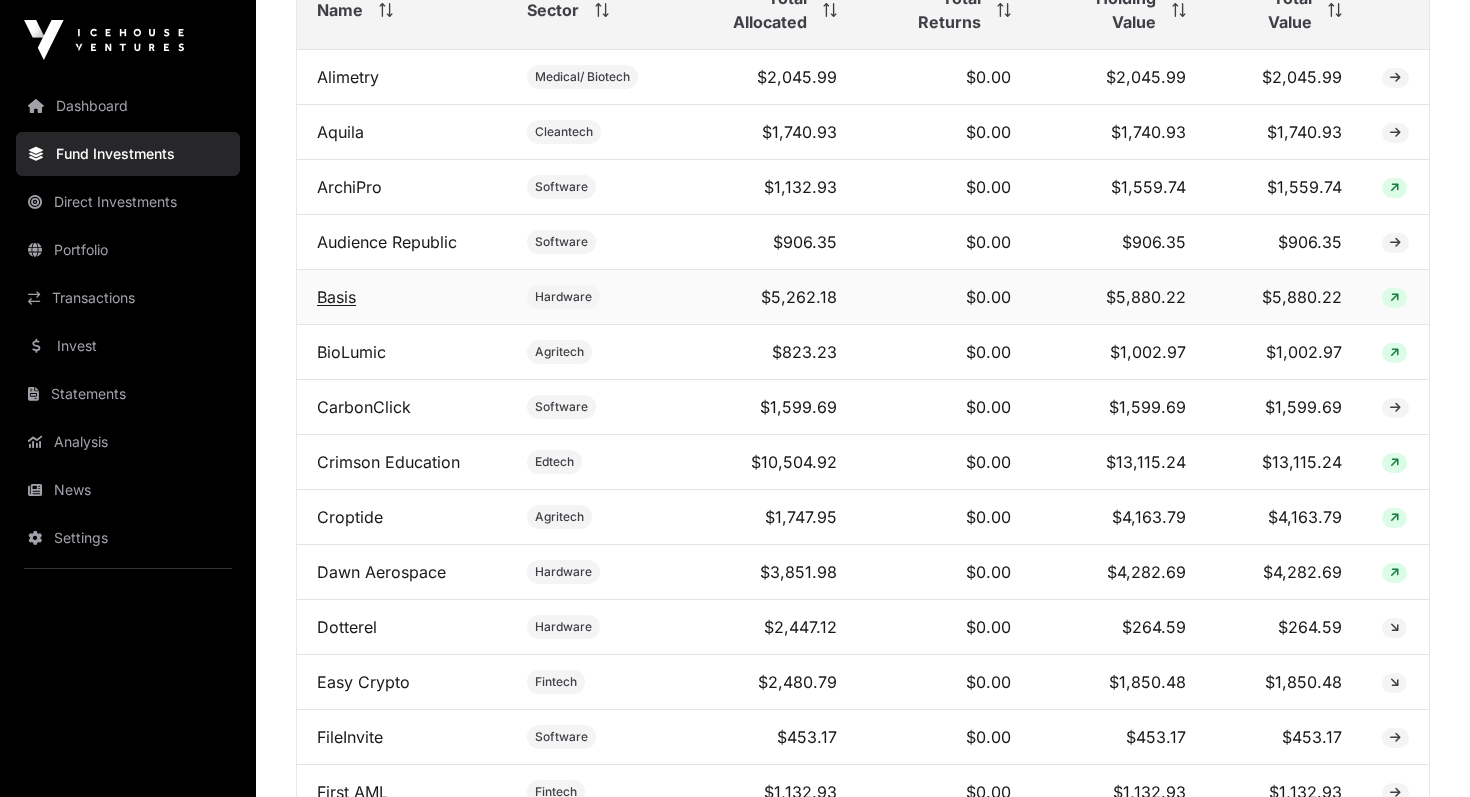 click on "Basis" 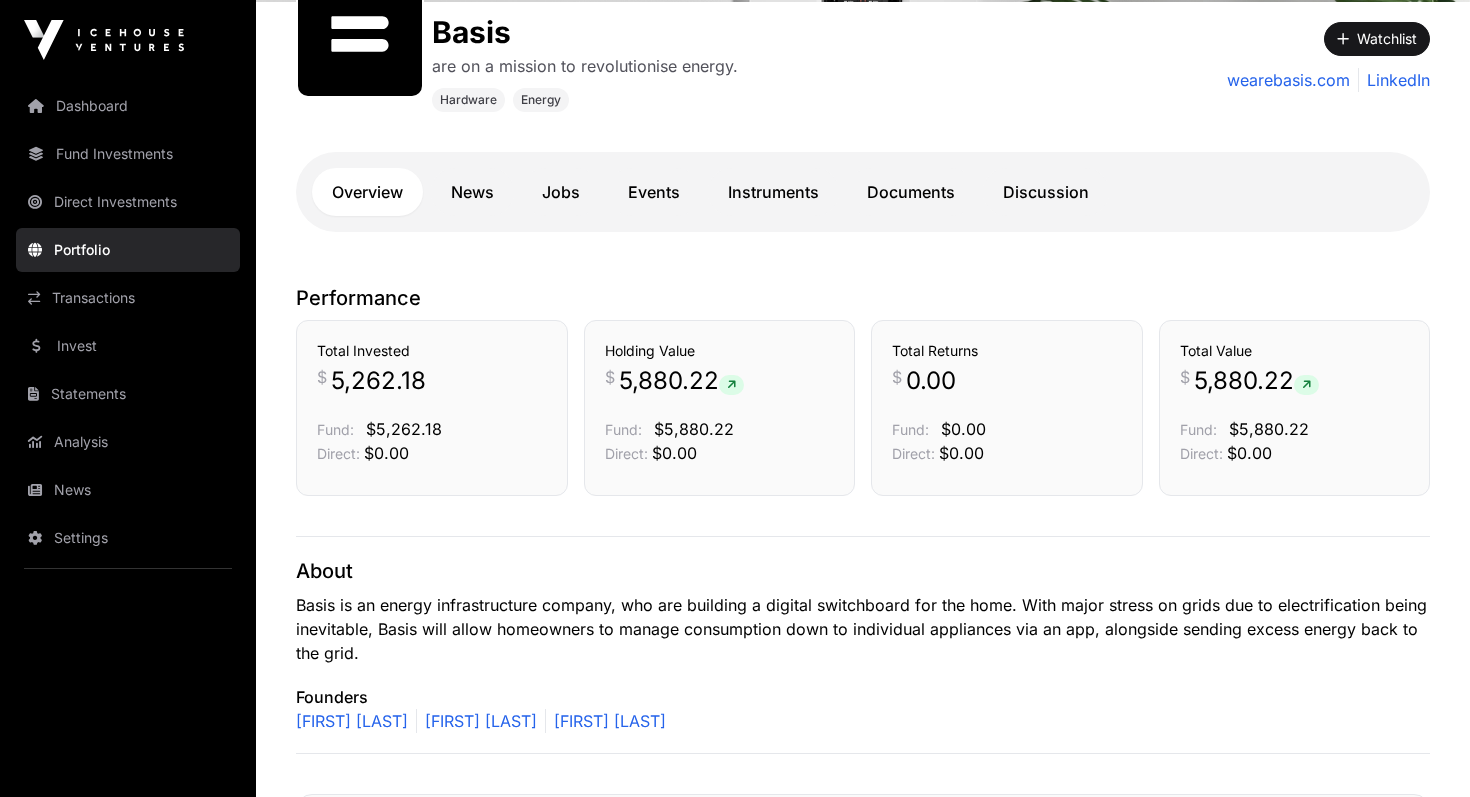 scroll, scrollTop: 340, scrollLeft: 0, axis: vertical 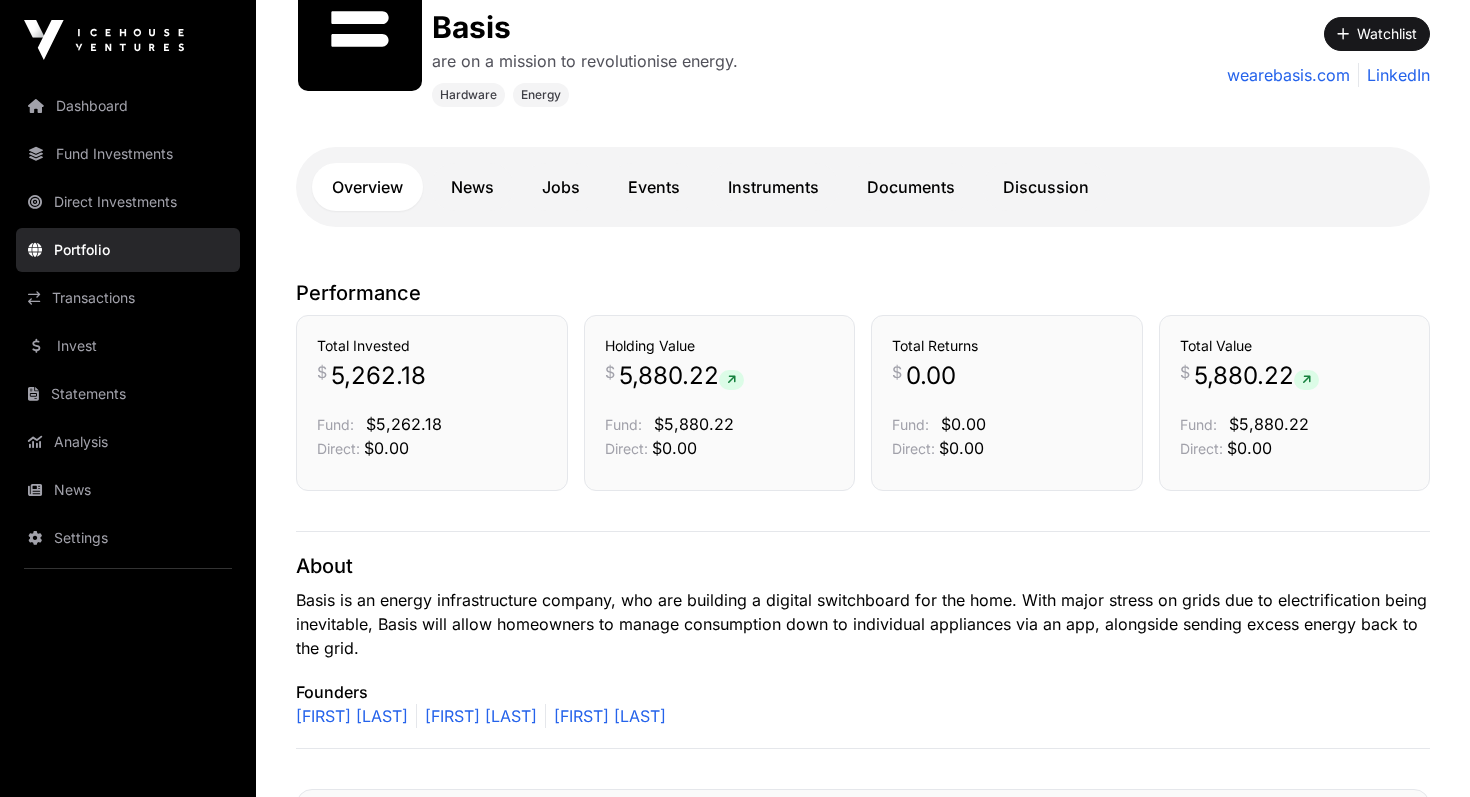 click on "Total Invested  $ [AMOUNT] Fund: $ [AMOUNT] Direct: $0.00" 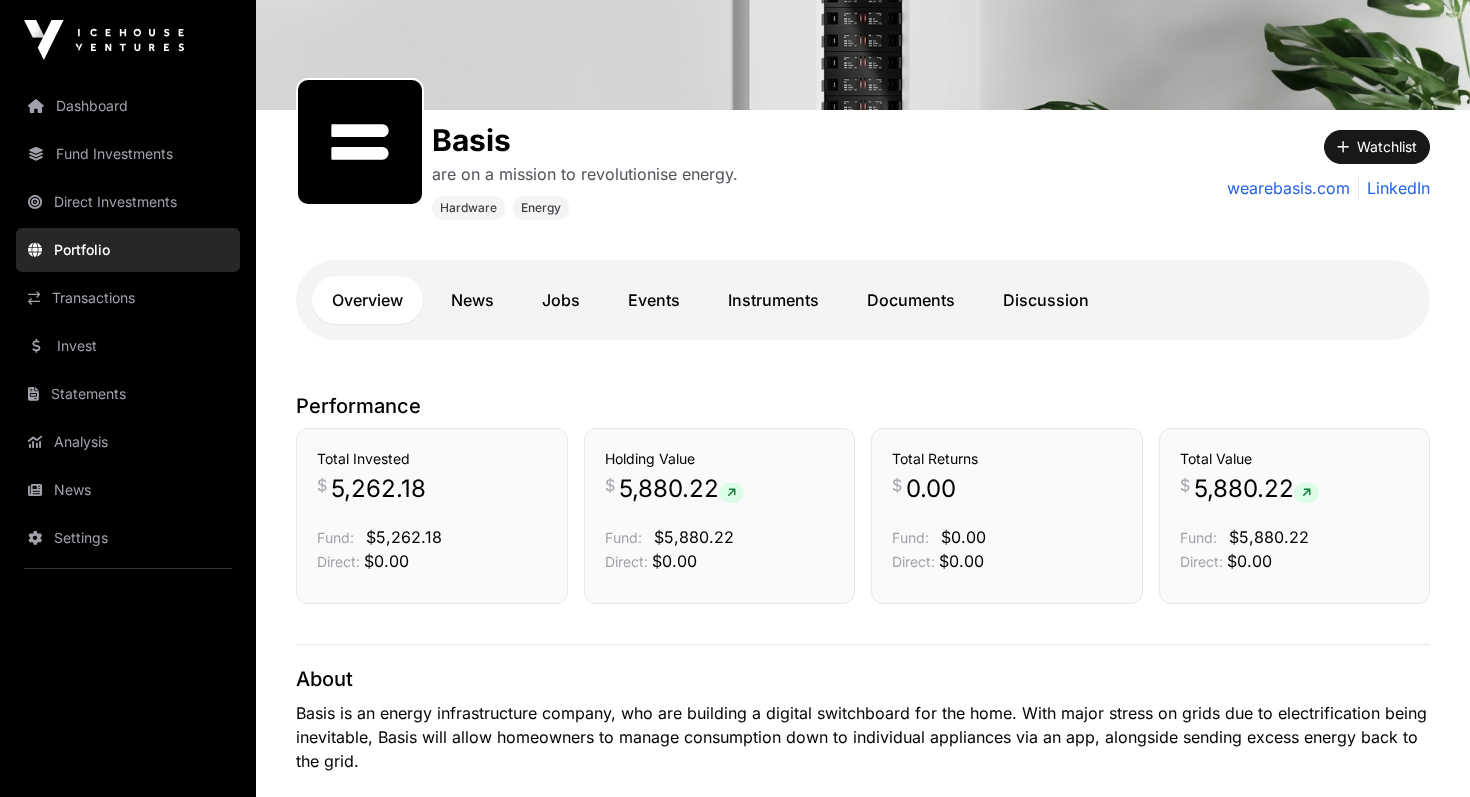 scroll, scrollTop: 0, scrollLeft: 0, axis: both 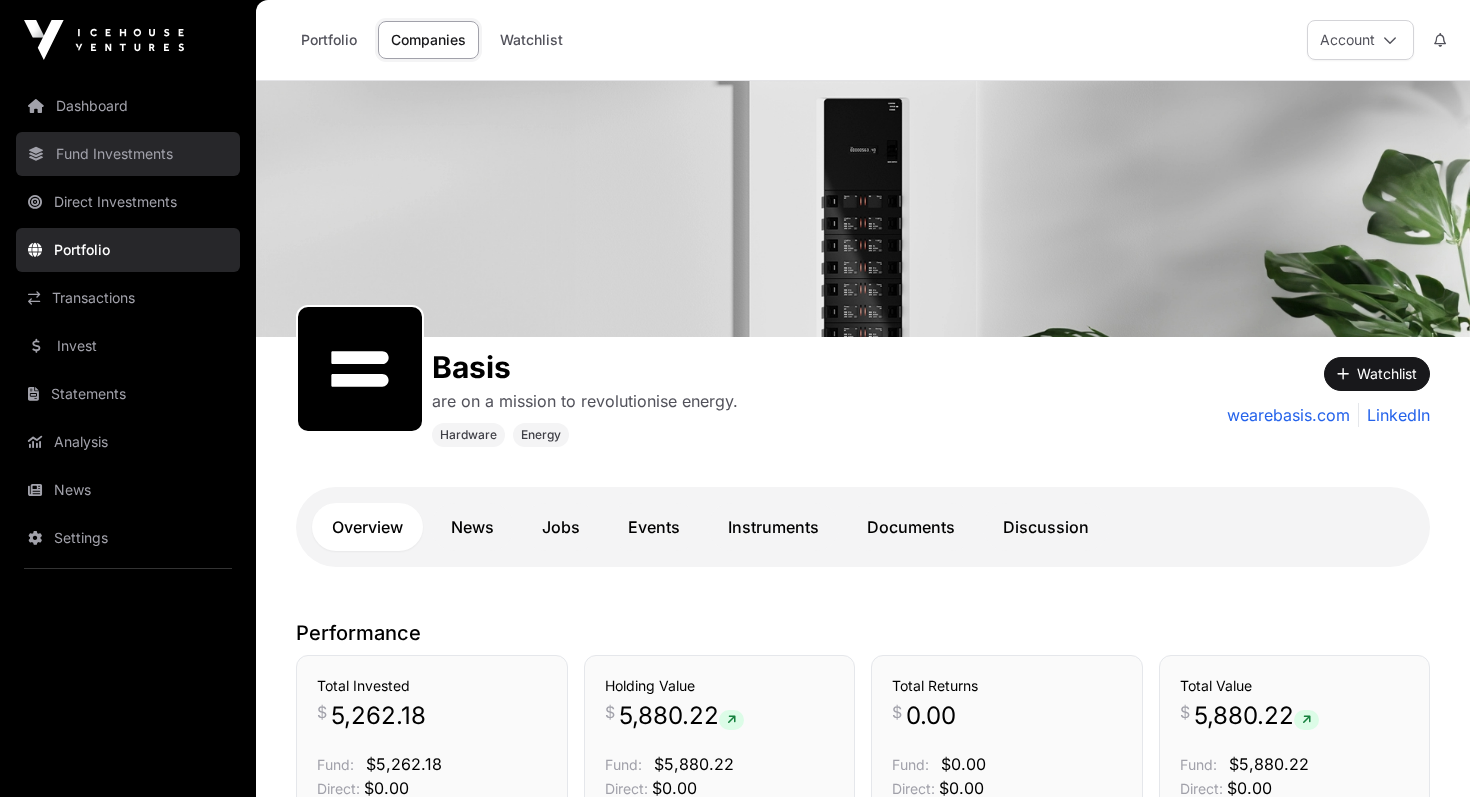 click on "Fund Investments" 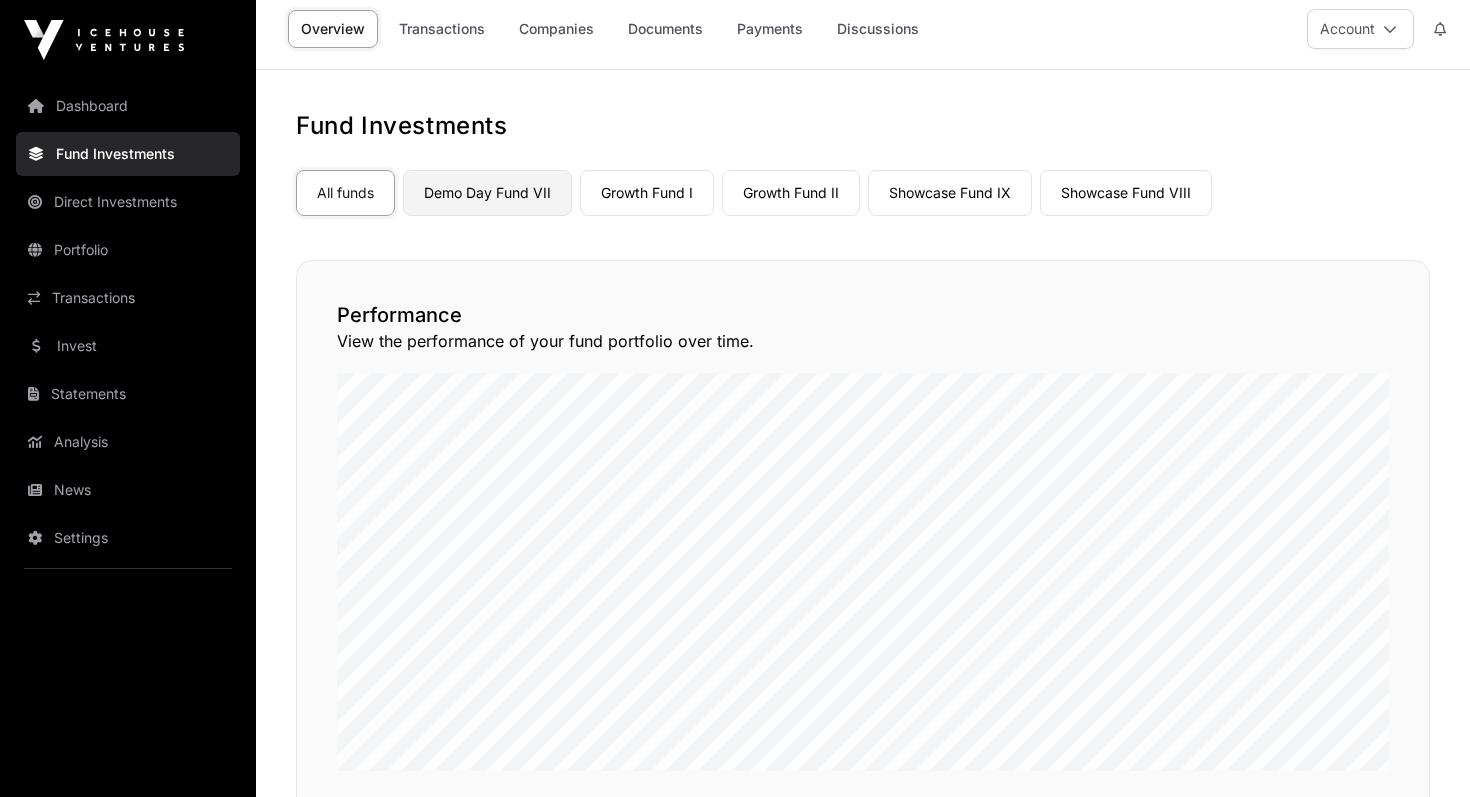 scroll, scrollTop: 0, scrollLeft: 0, axis: both 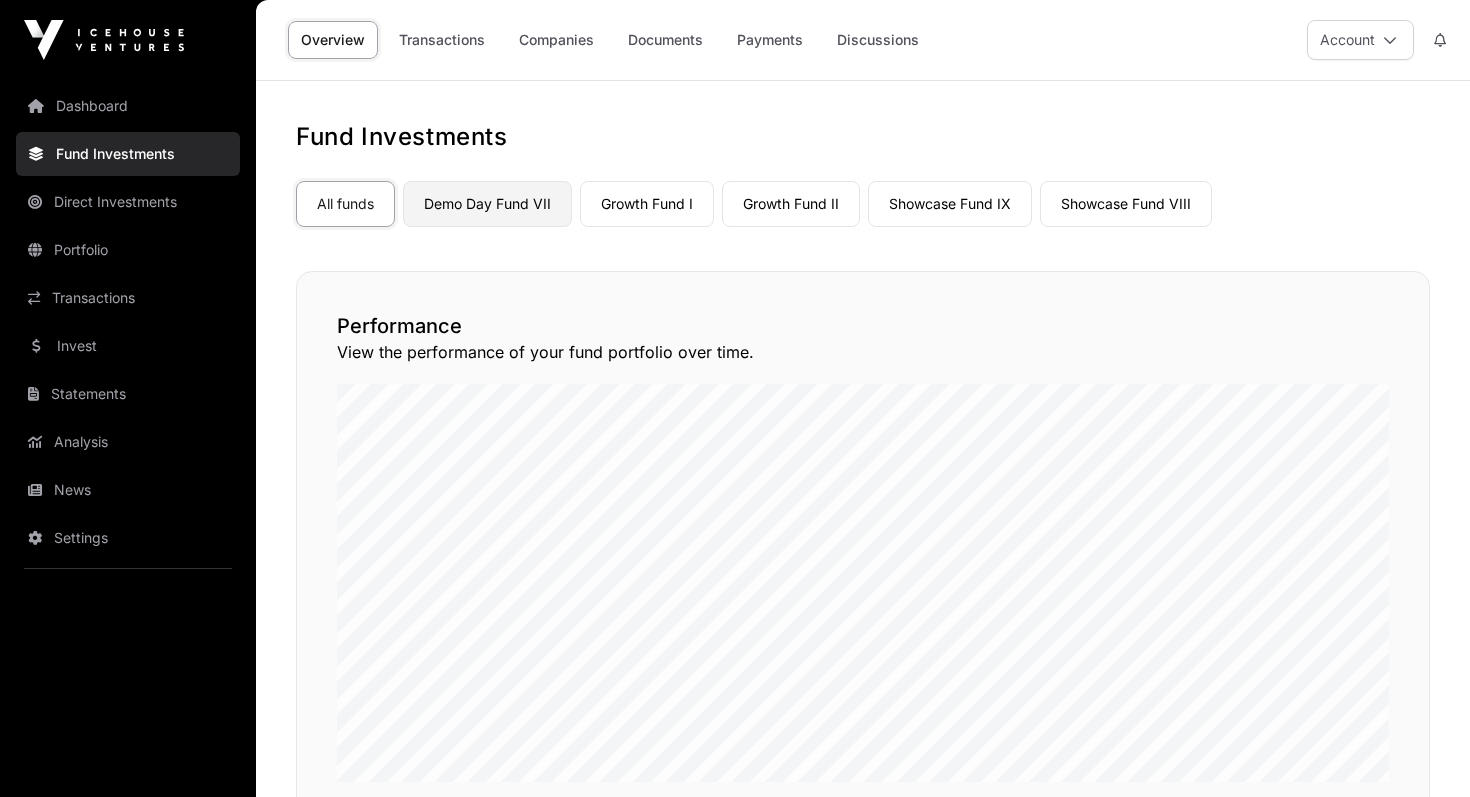 click on "Demo Day Fund VII" 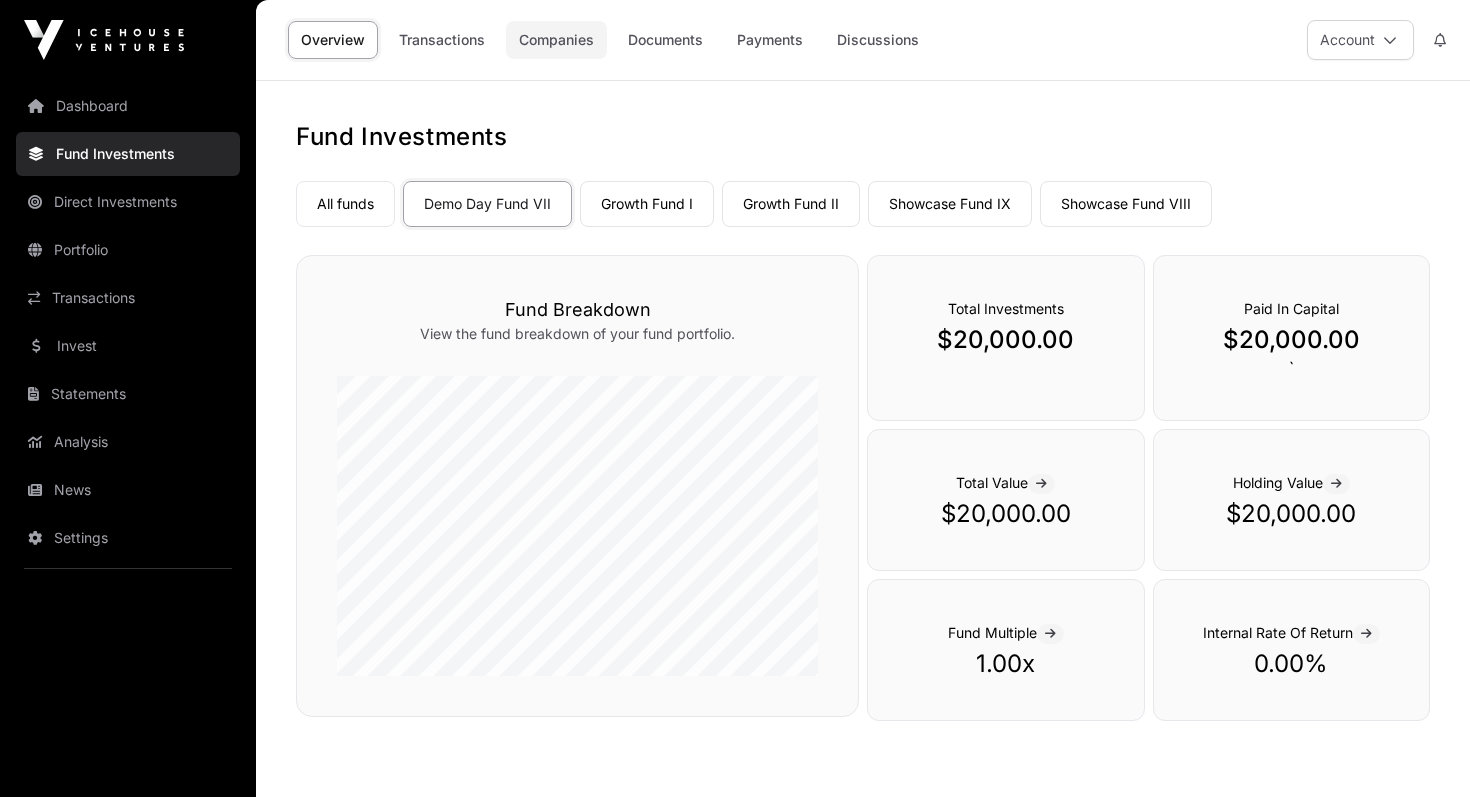 click on "Companies" 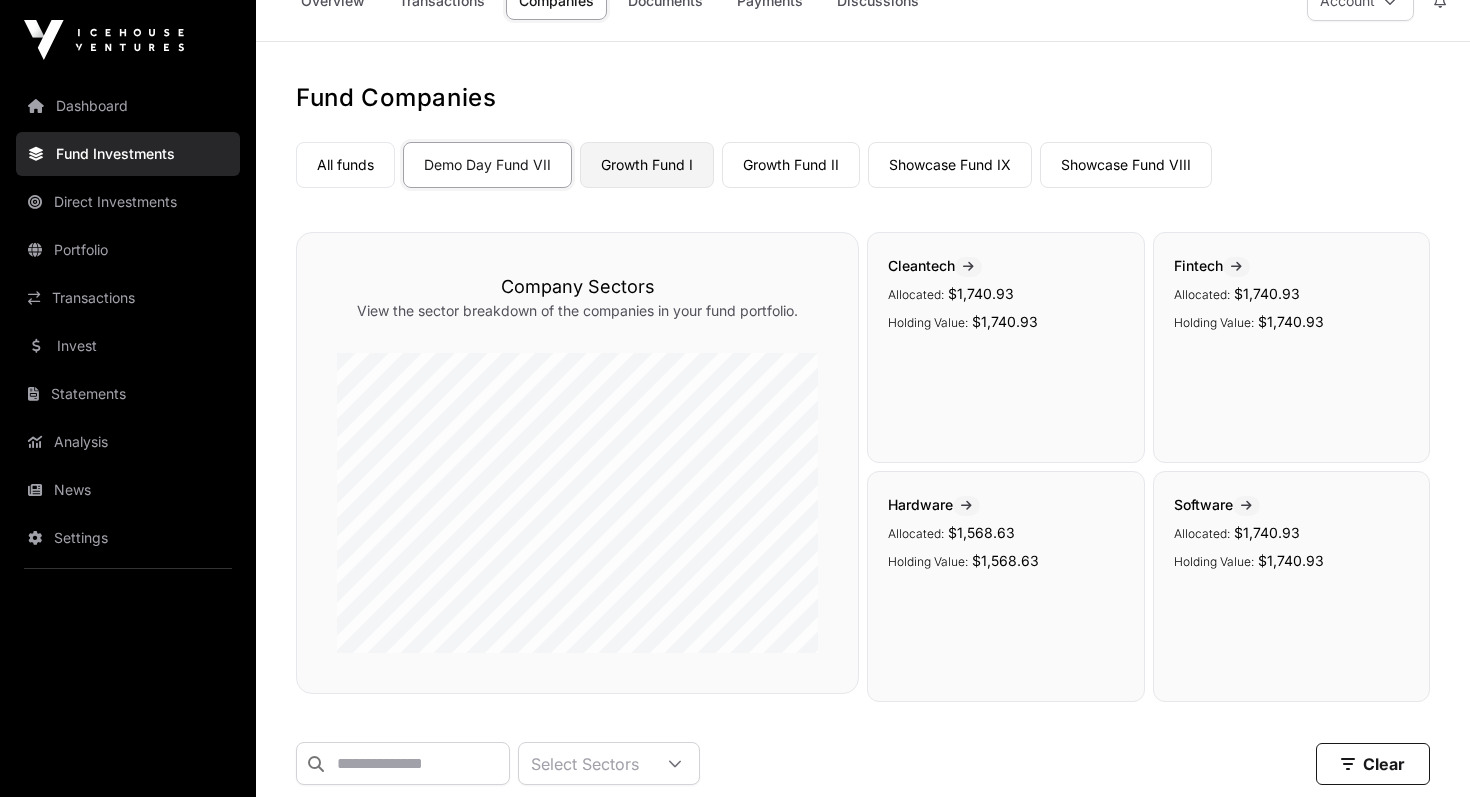 scroll, scrollTop: 0, scrollLeft: 0, axis: both 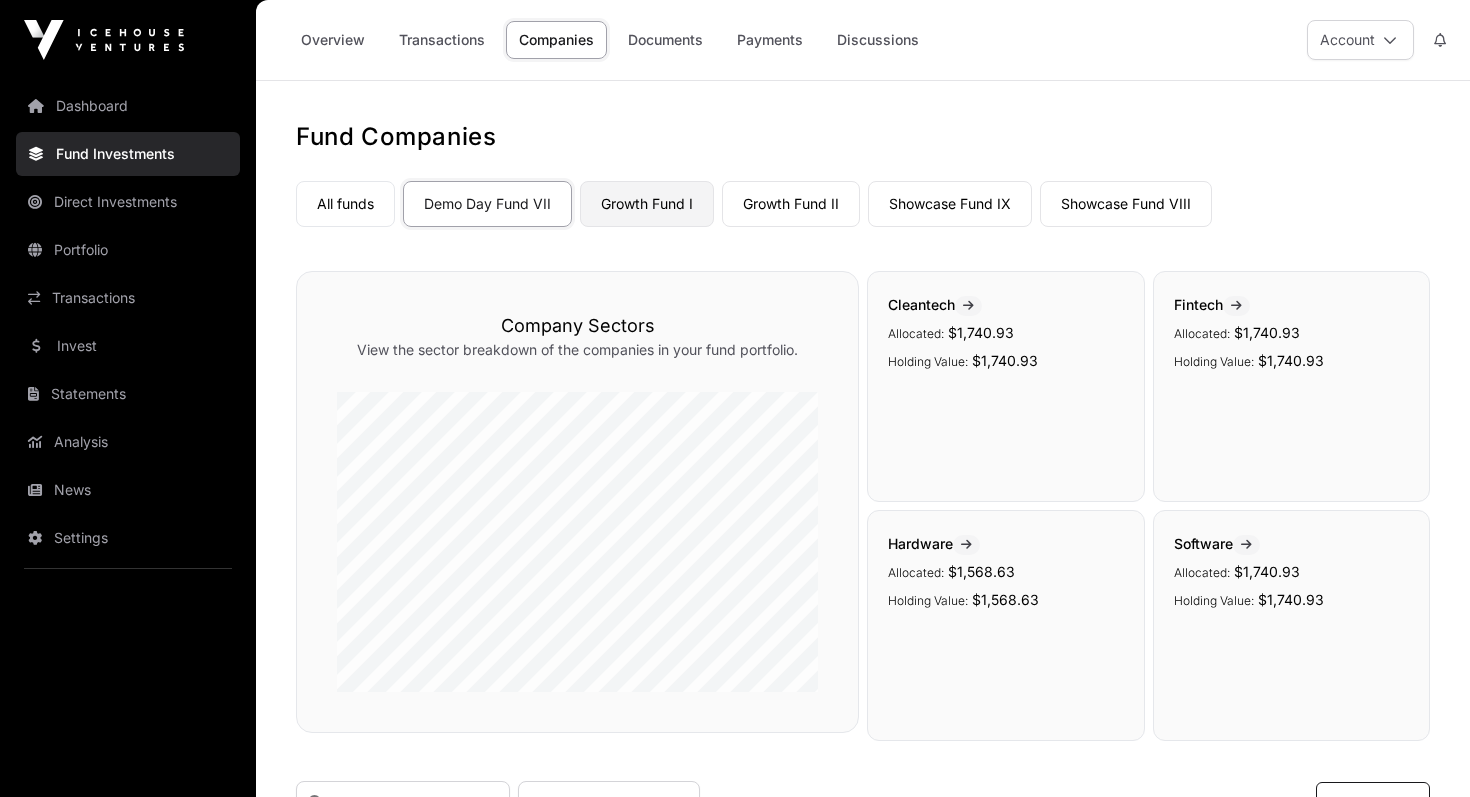 click on "Growth Fund I" 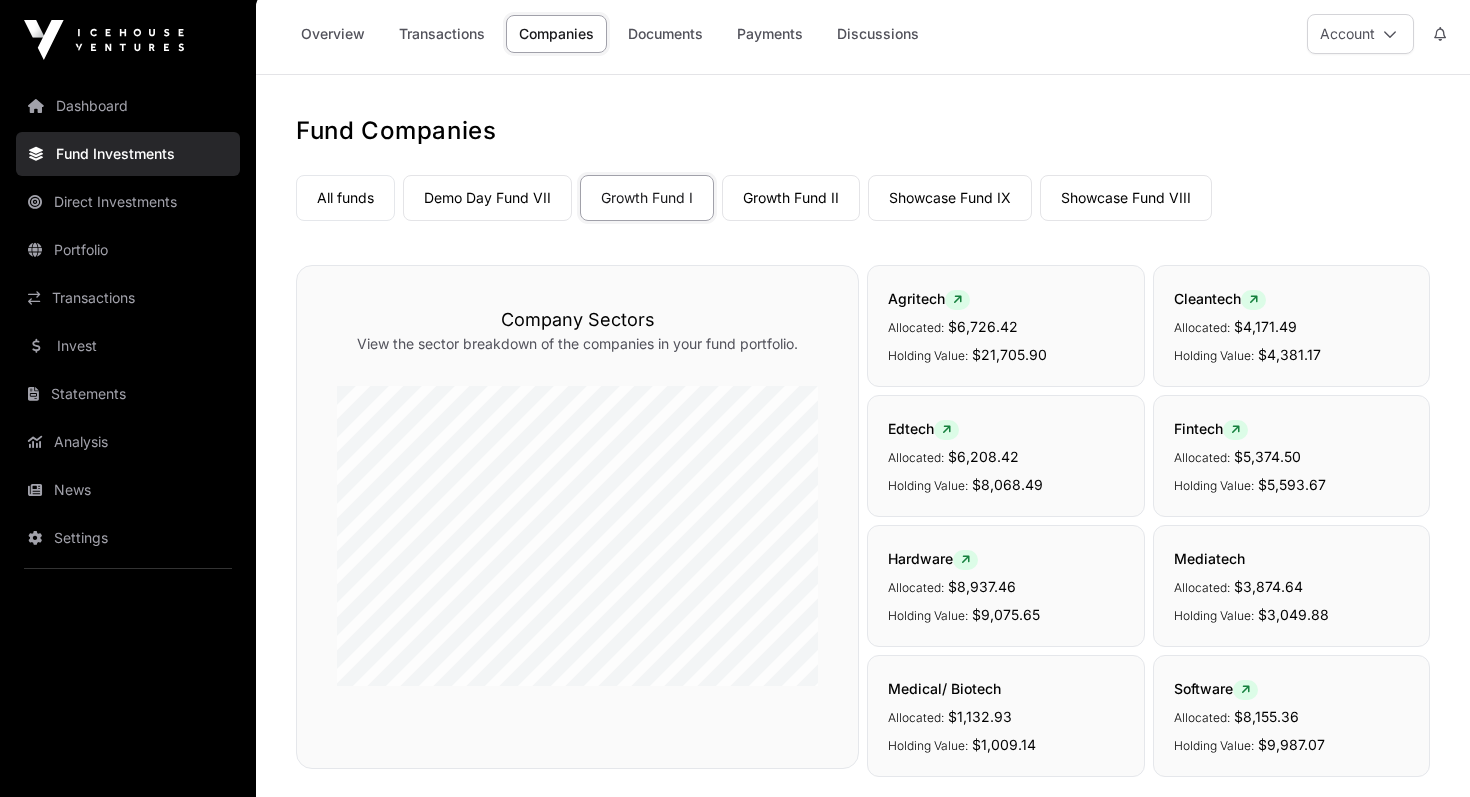 scroll, scrollTop: 0, scrollLeft: 0, axis: both 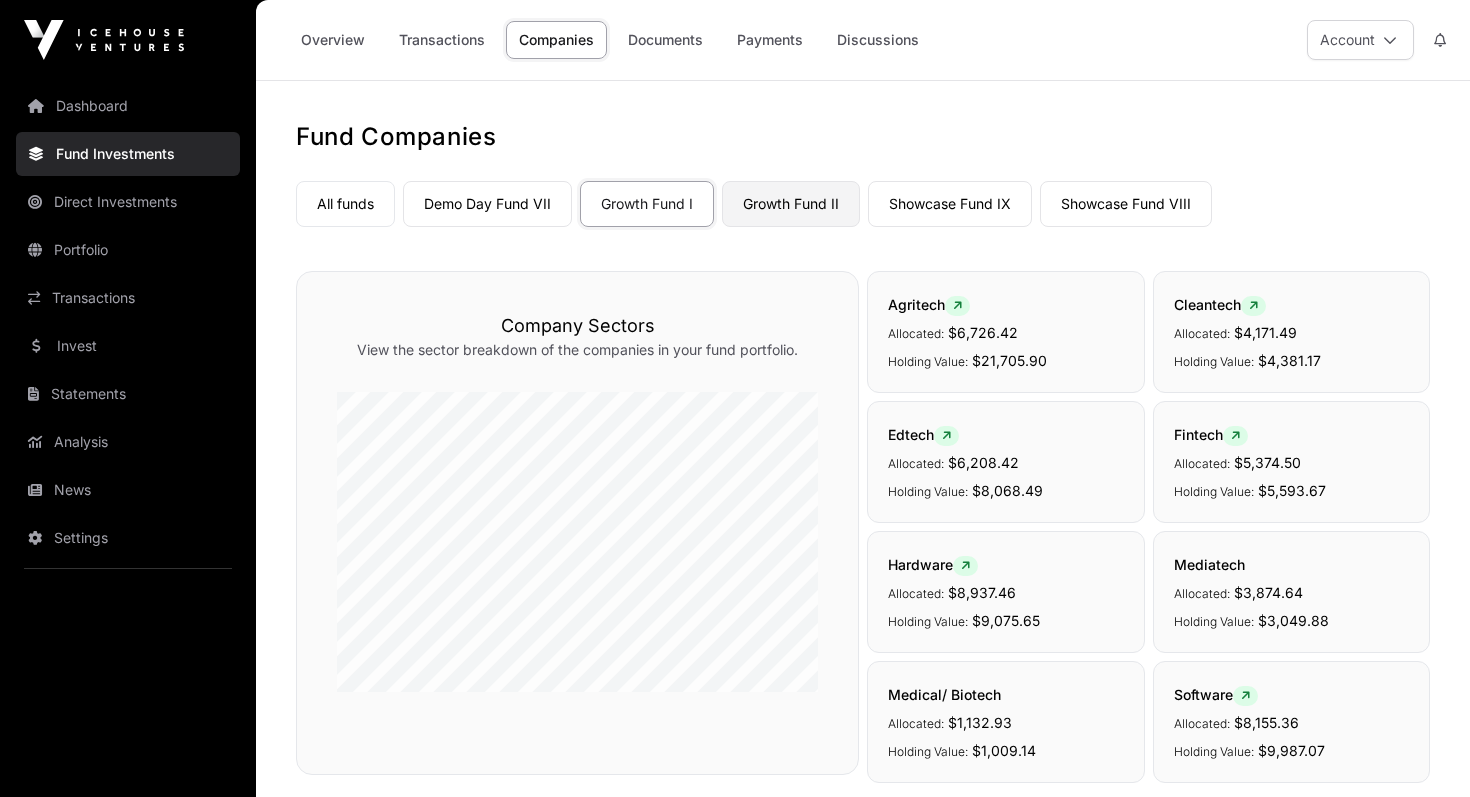 click on "Growth Fund II" 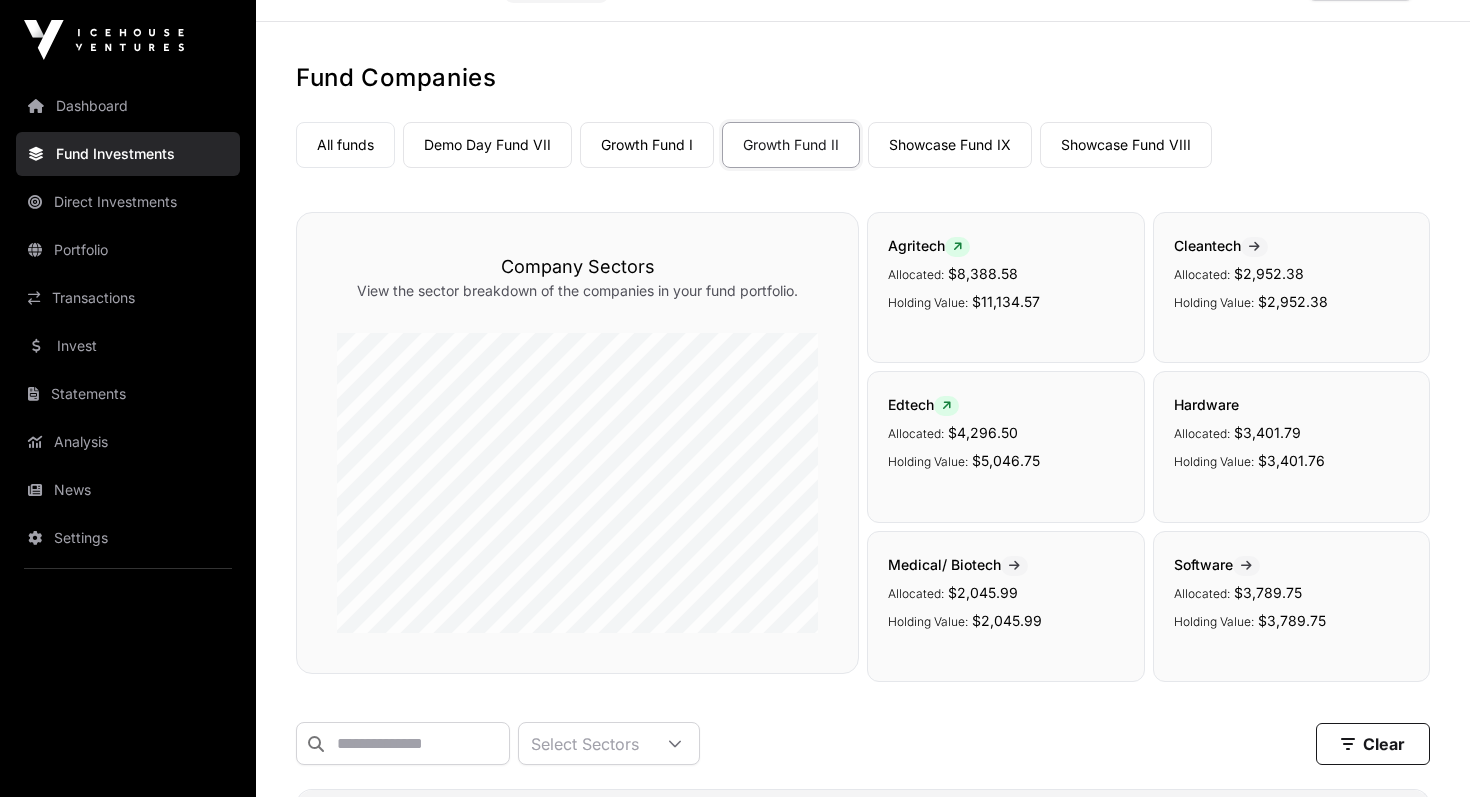 scroll, scrollTop: 0, scrollLeft: 0, axis: both 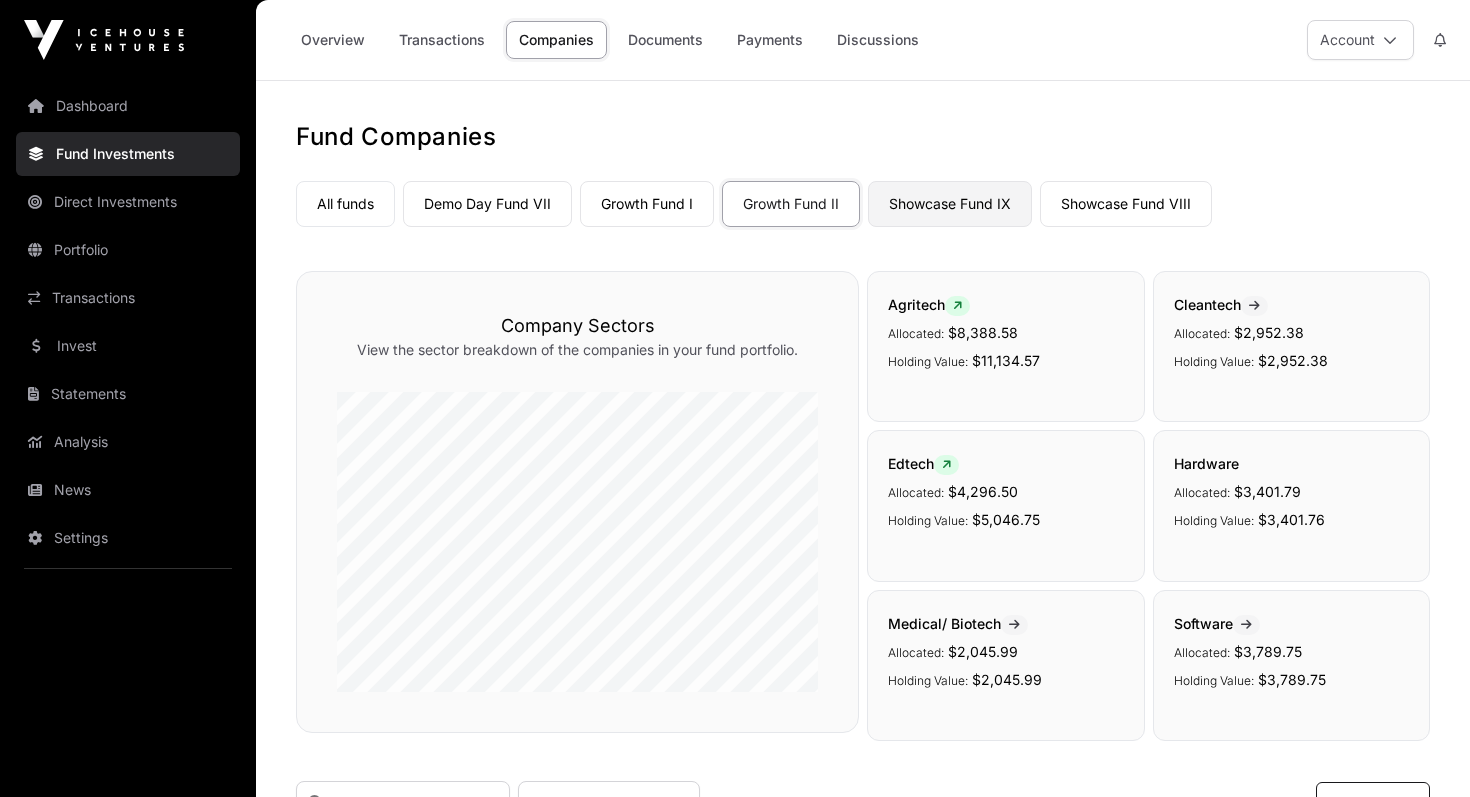 click on "Showcase Fund IX" 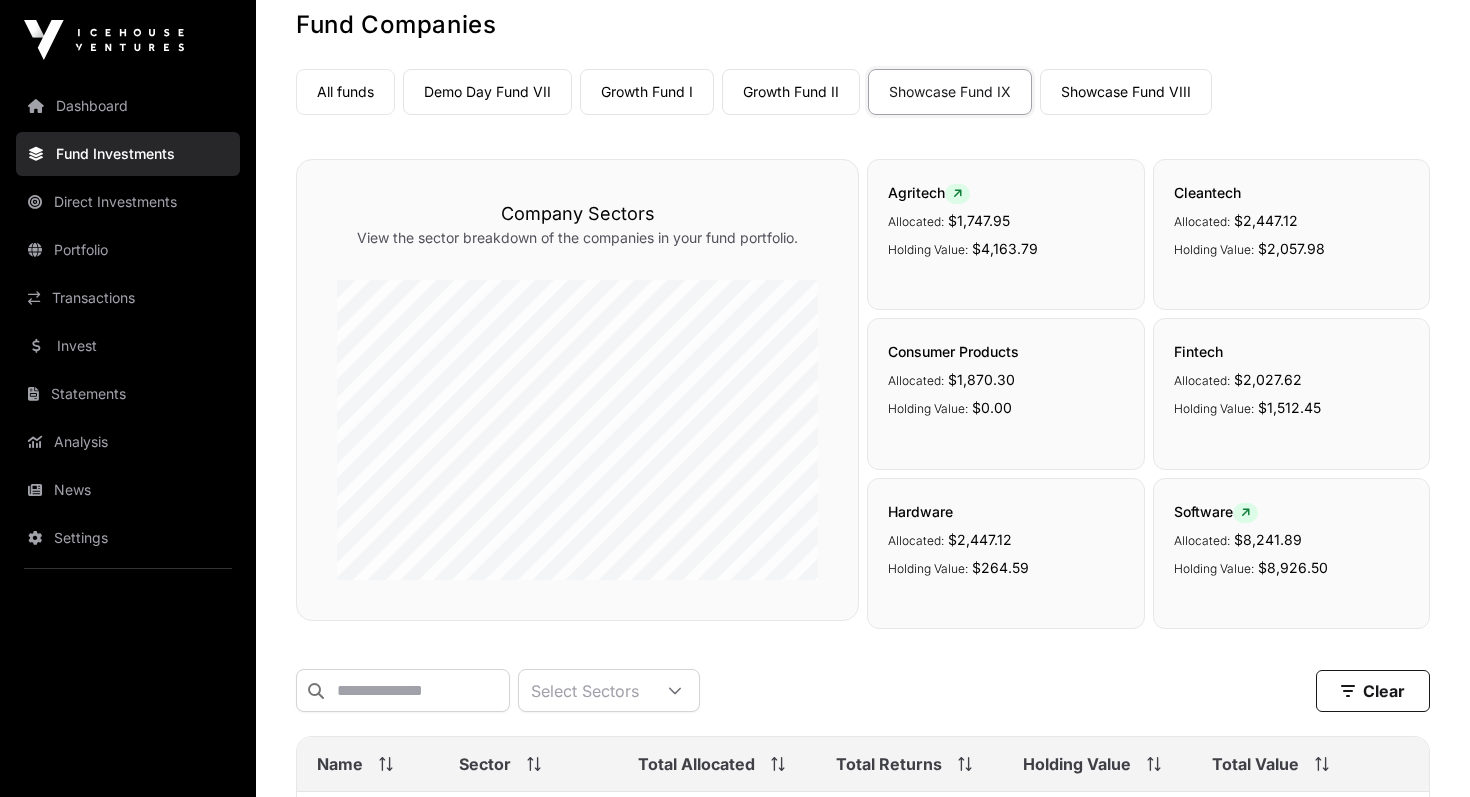 scroll, scrollTop: 0, scrollLeft: 0, axis: both 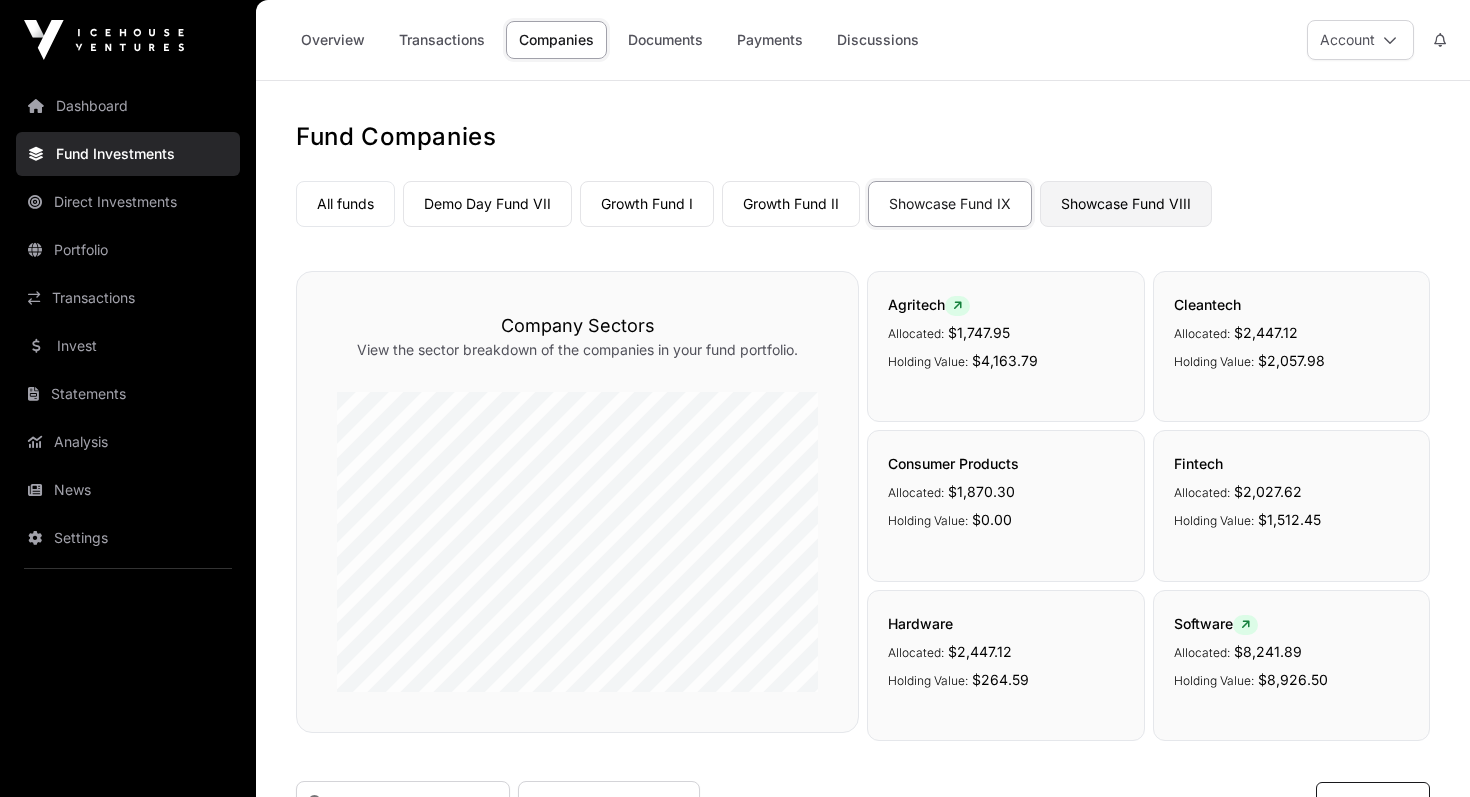 click on "Showcase Fund VIII" 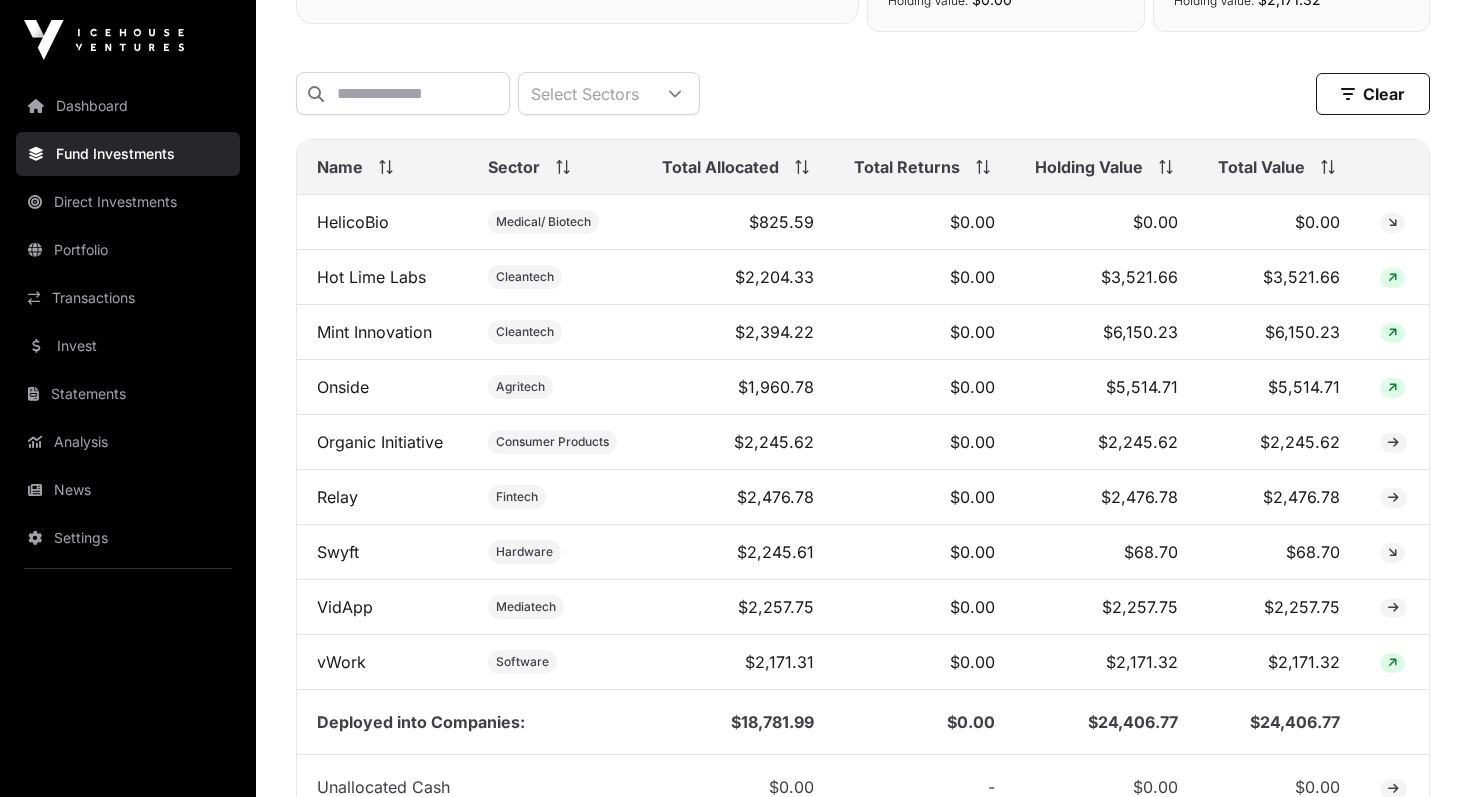 scroll, scrollTop: 745, scrollLeft: 0, axis: vertical 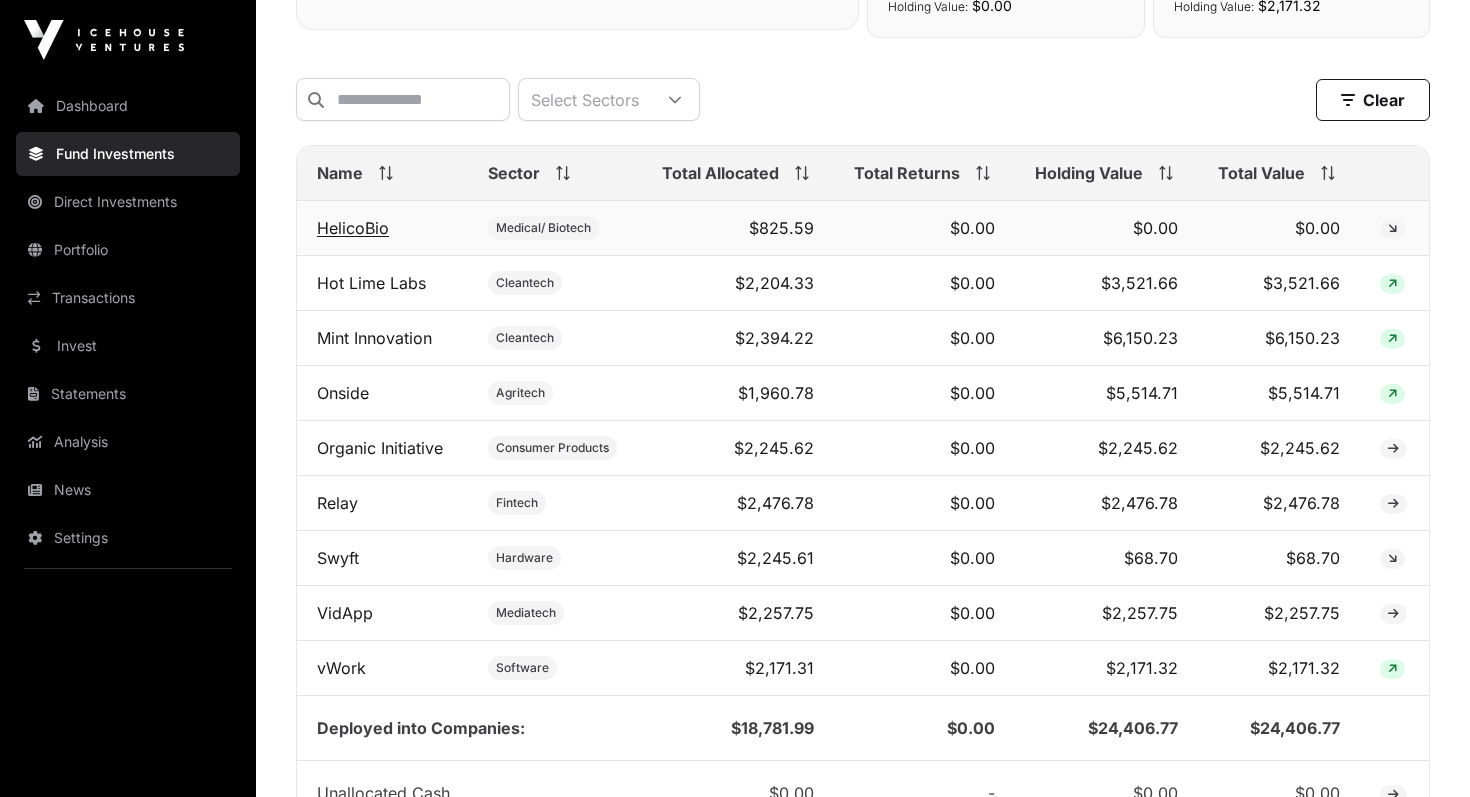 click on "HelicoBio" 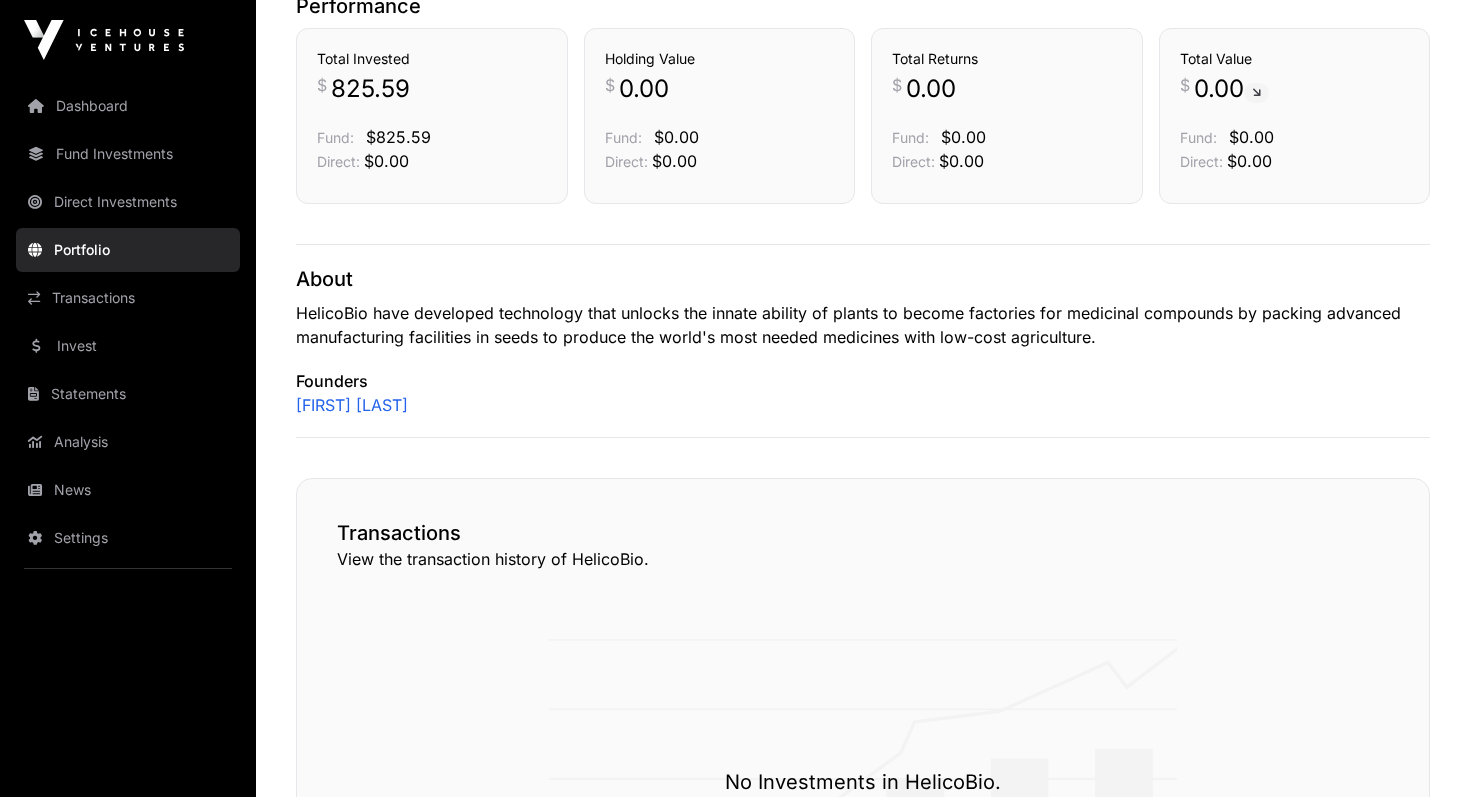 scroll, scrollTop: 512, scrollLeft: 0, axis: vertical 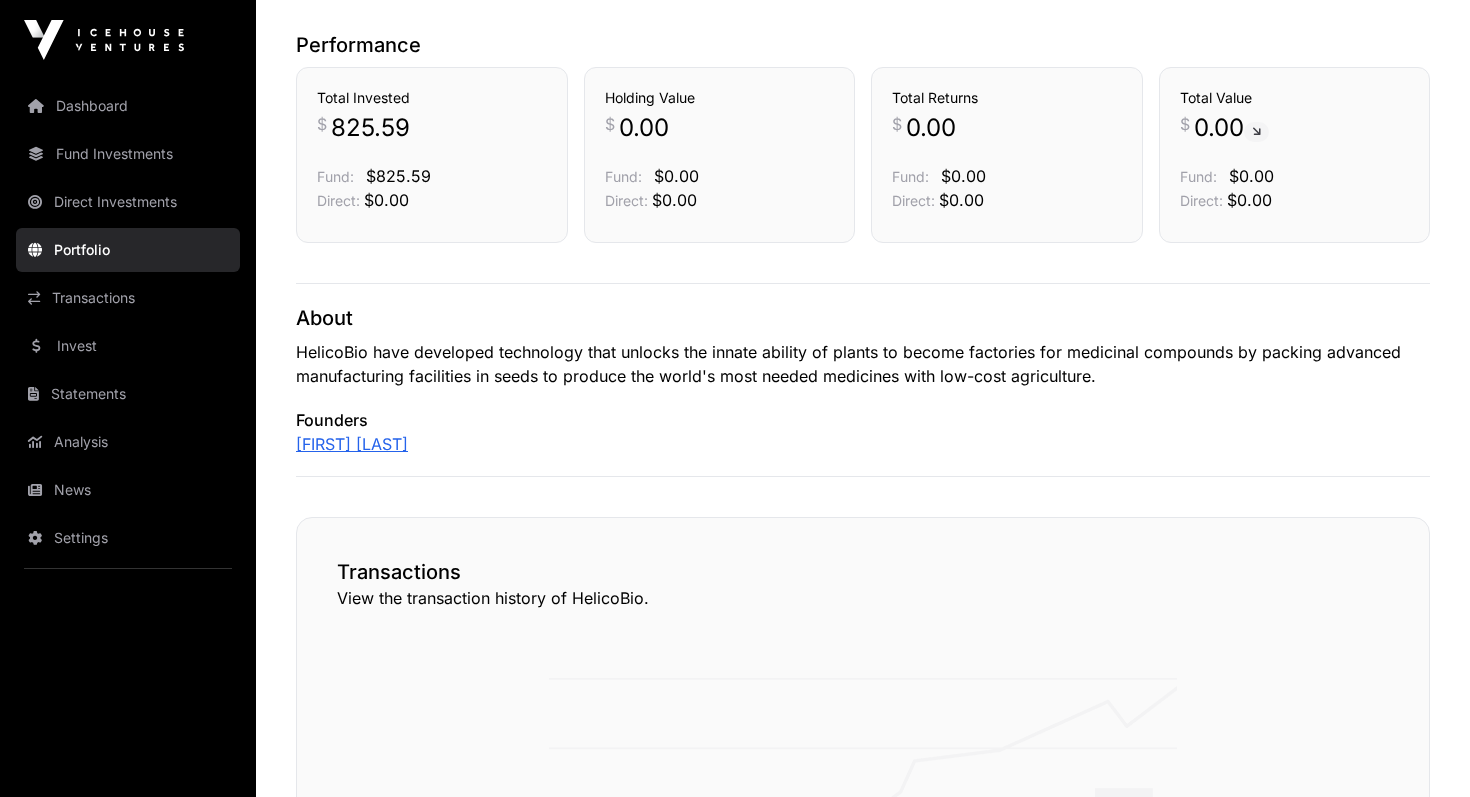 click on "[FIRST] [LAST]" 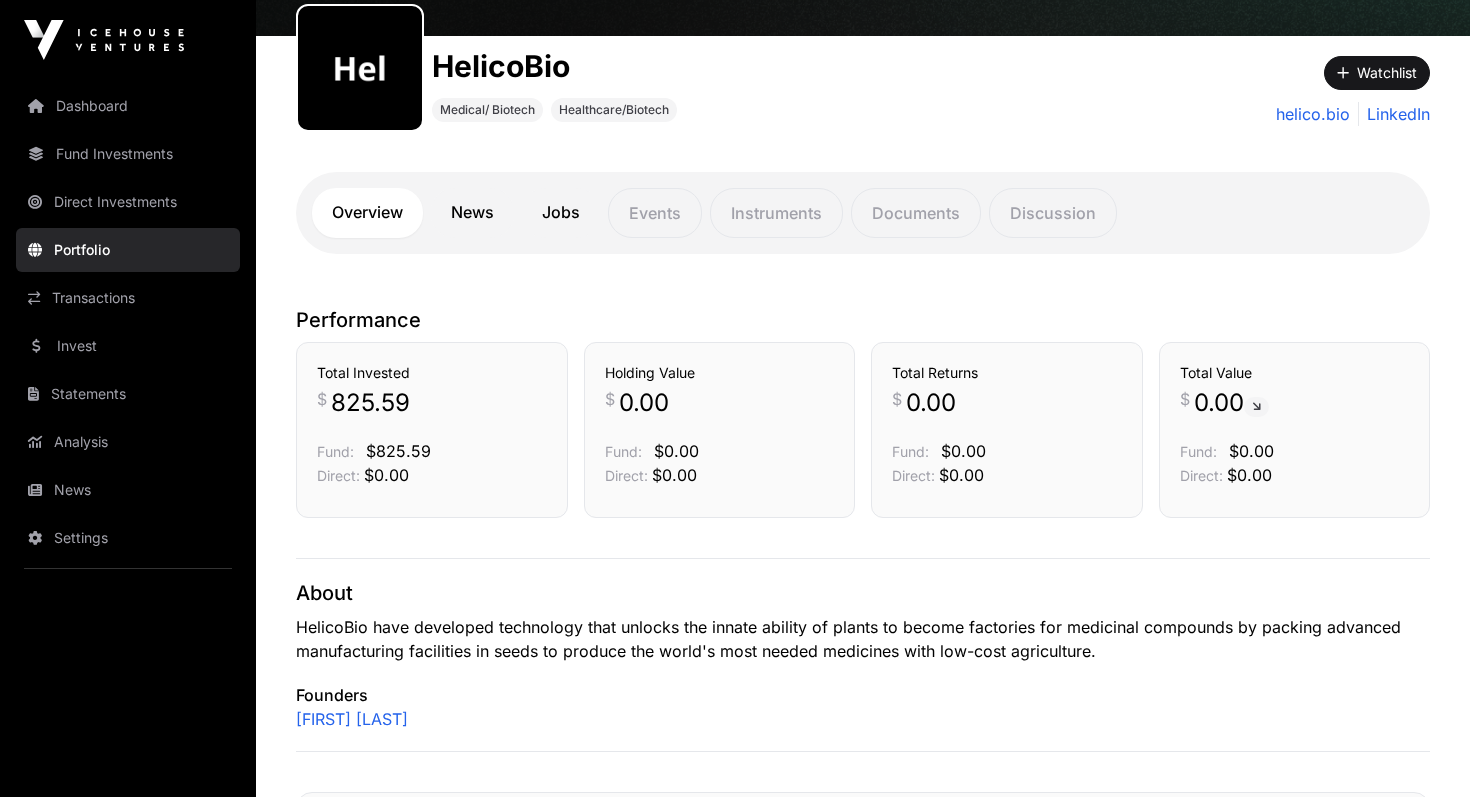 scroll, scrollTop: 0, scrollLeft: 0, axis: both 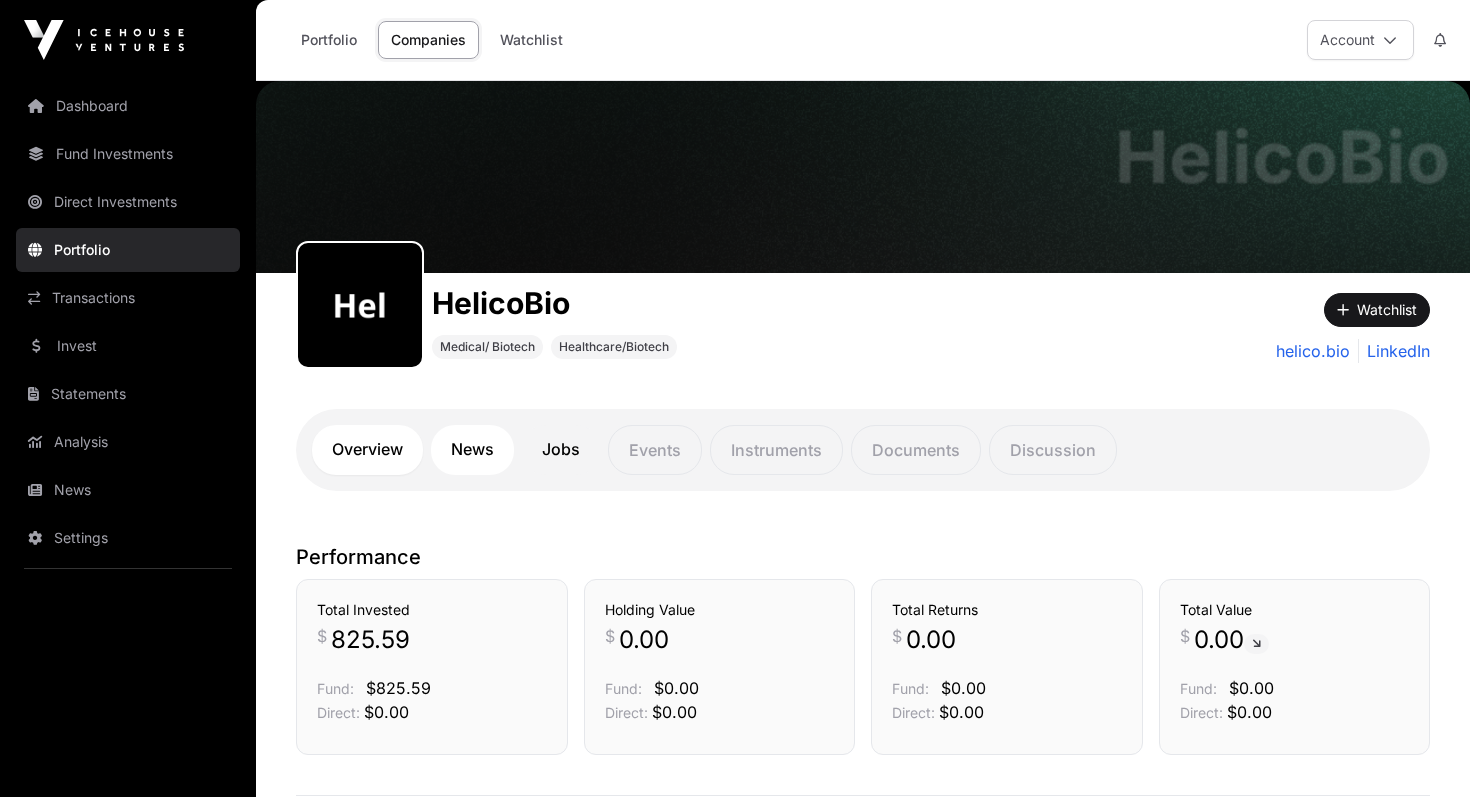 click on "News" 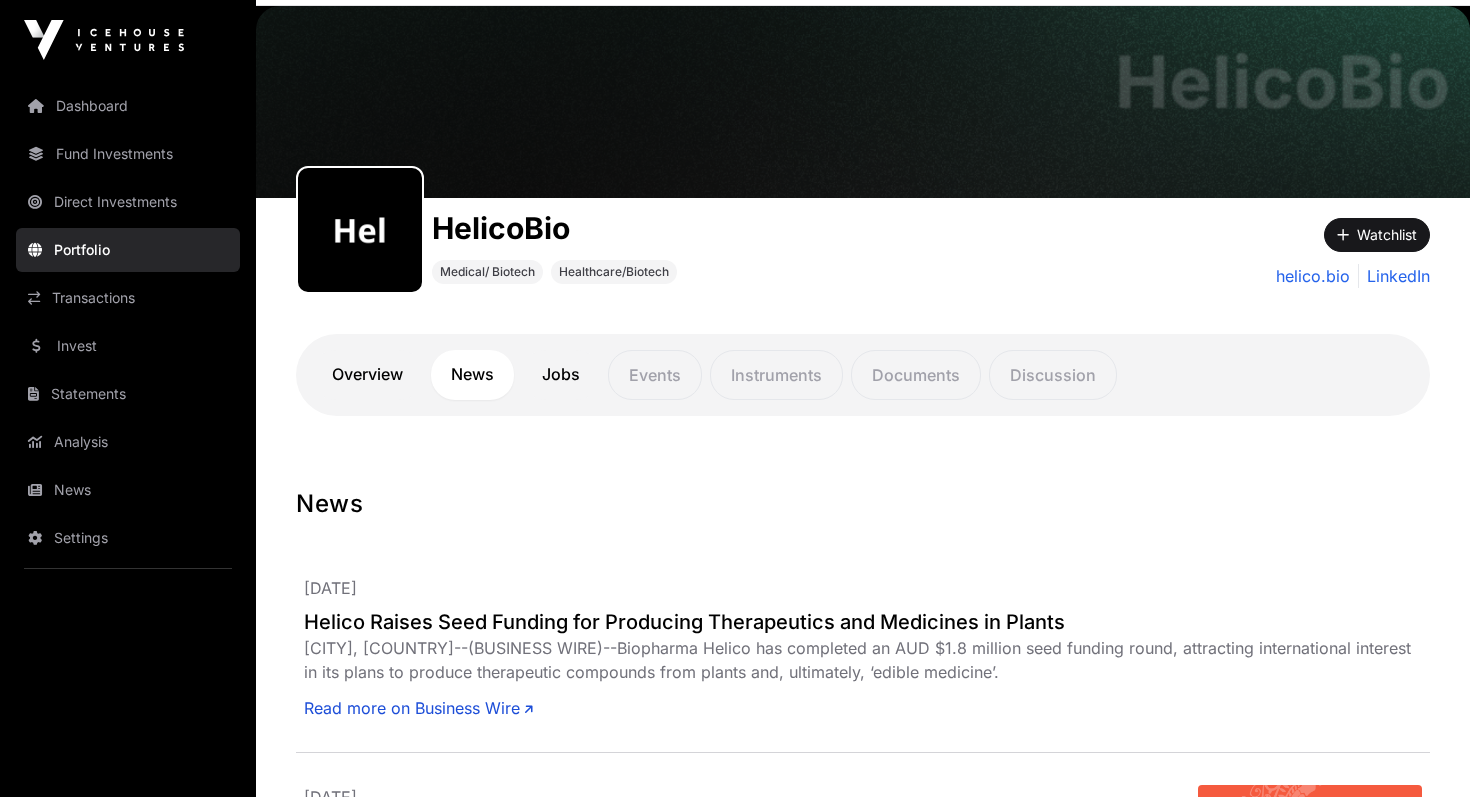 scroll, scrollTop: 0, scrollLeft: 0, axis: both 